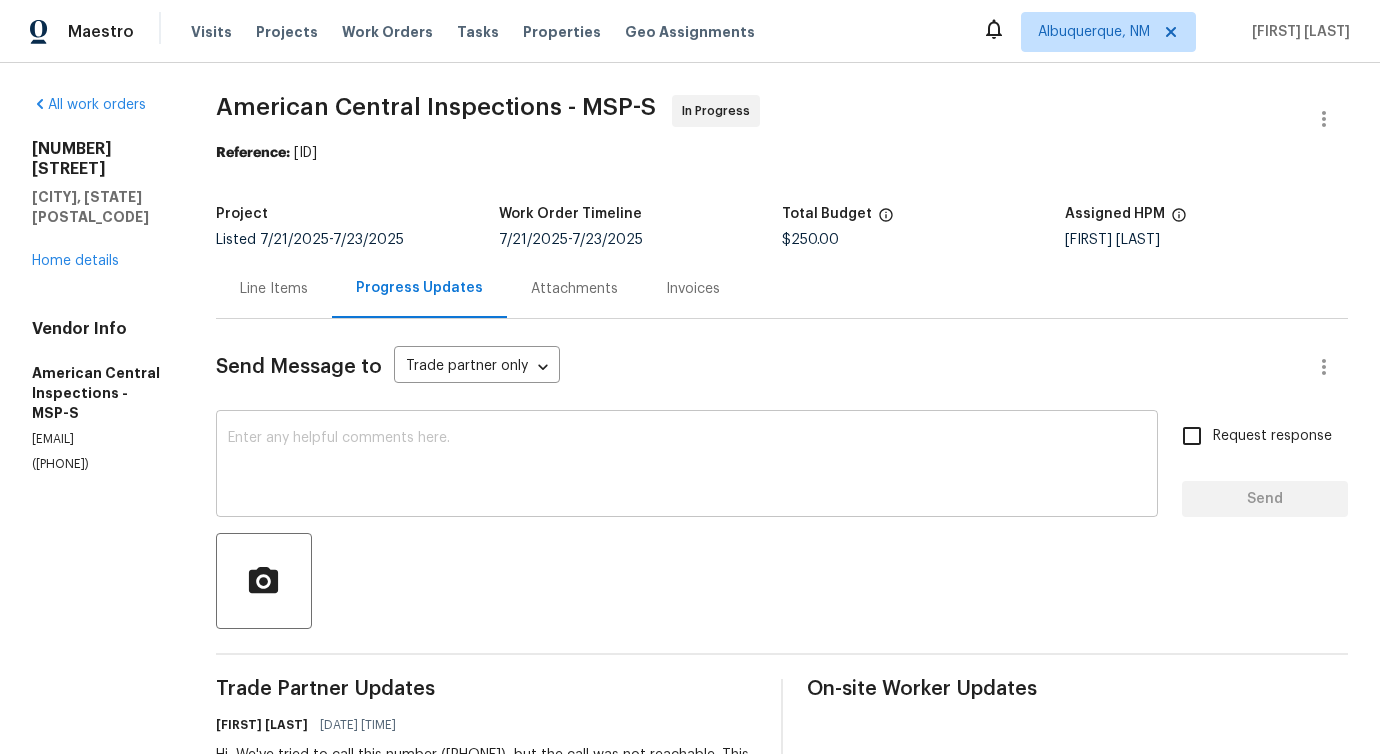 scroll, scrollTop: 0, scrollLeft: 0, axis: both 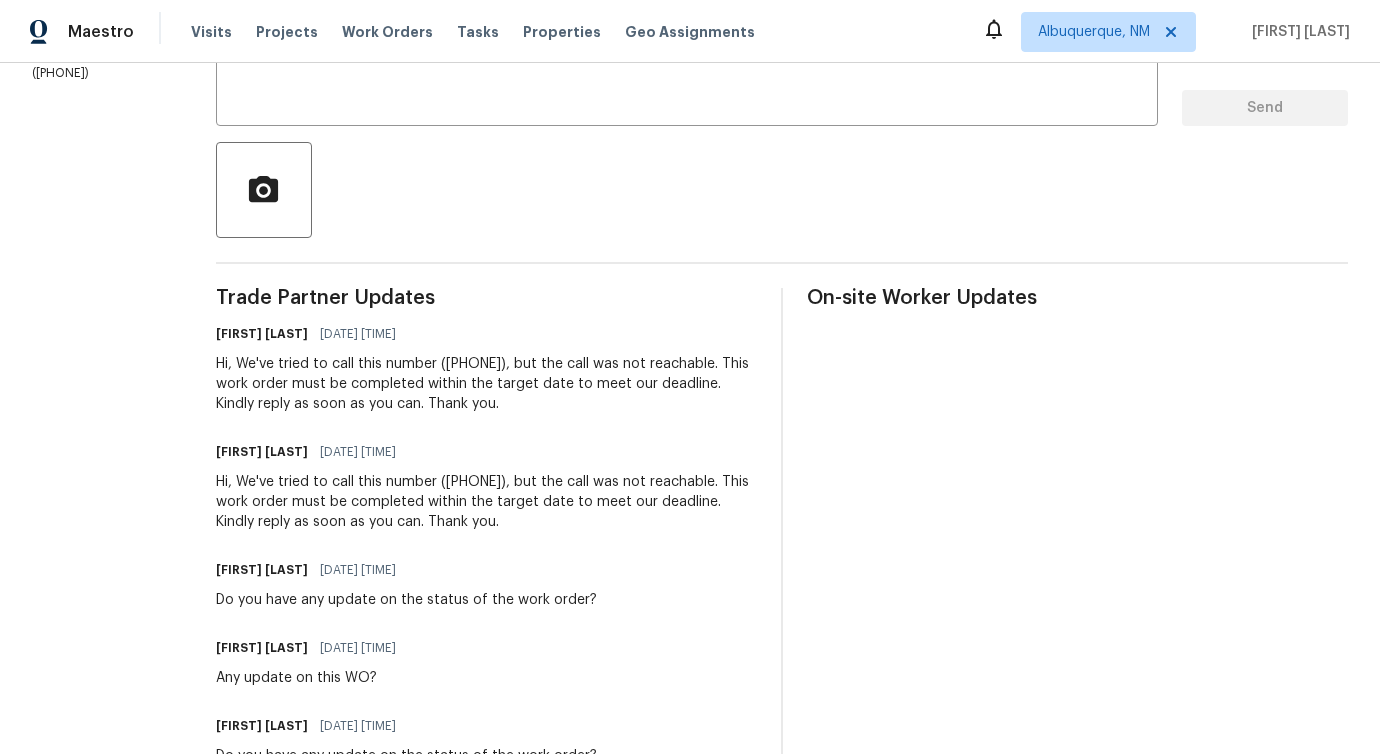 drag, startPoint x: 220, startPoint y: 363, endPoint x: 493, endPoint y: 395, distance: 274.86905 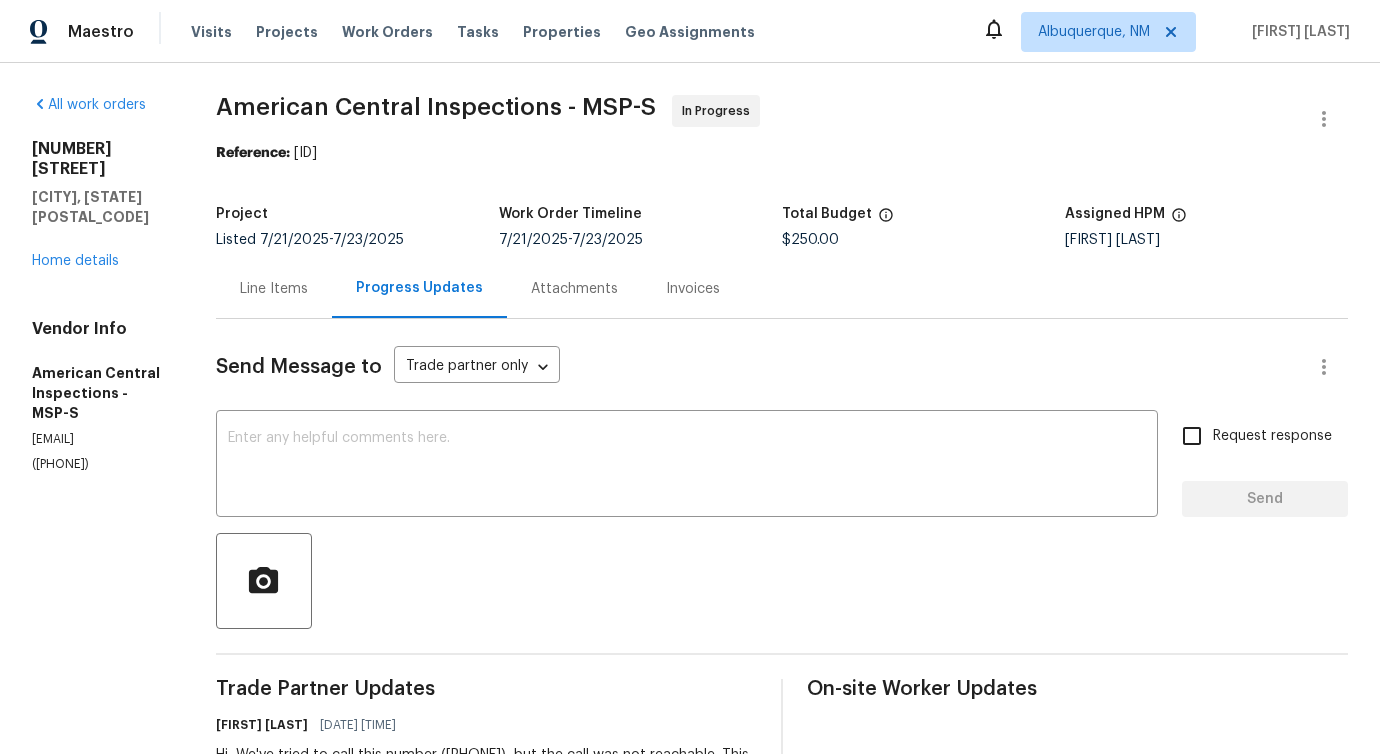 click on "Line Items" at bounding box center [274, 289] 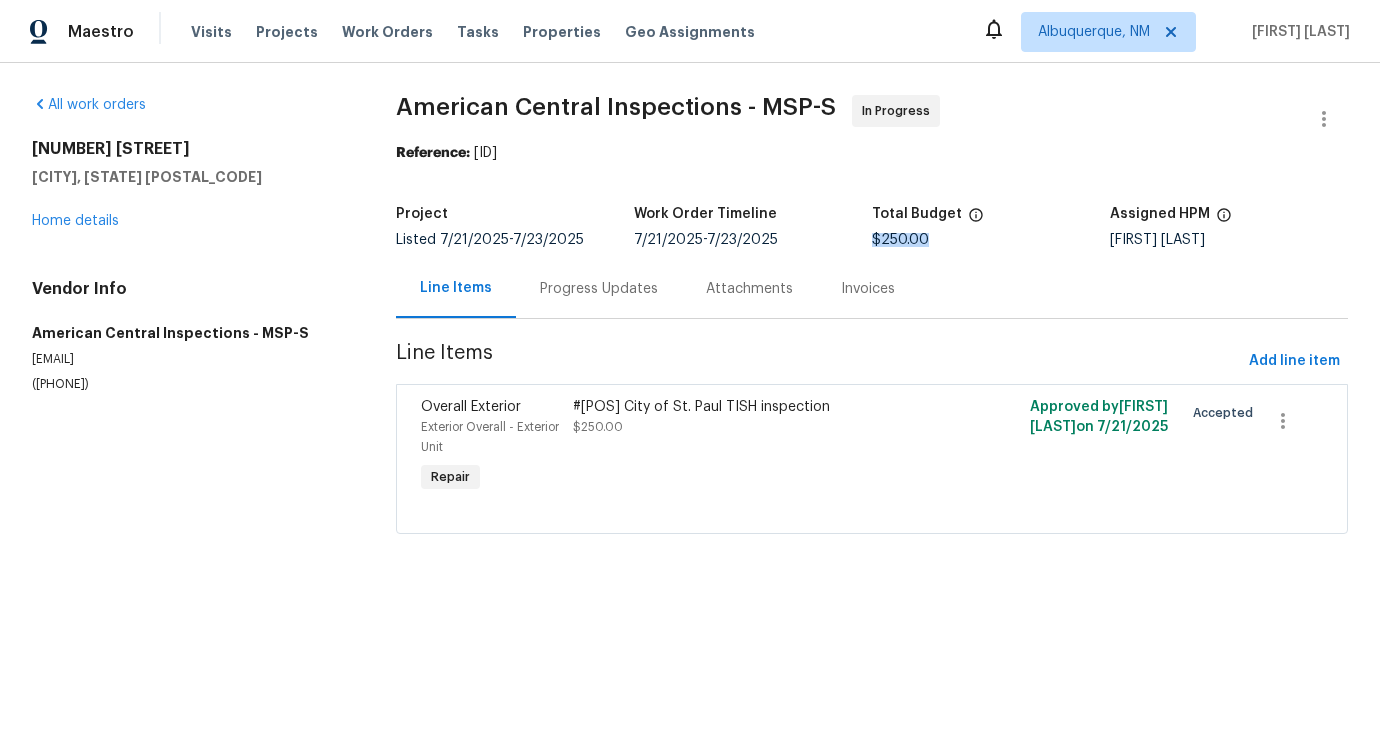 drag, startPoint x: 866, startPoint y: 241, endPoint x: 956, endPoint y: 236, distance: 90.13878 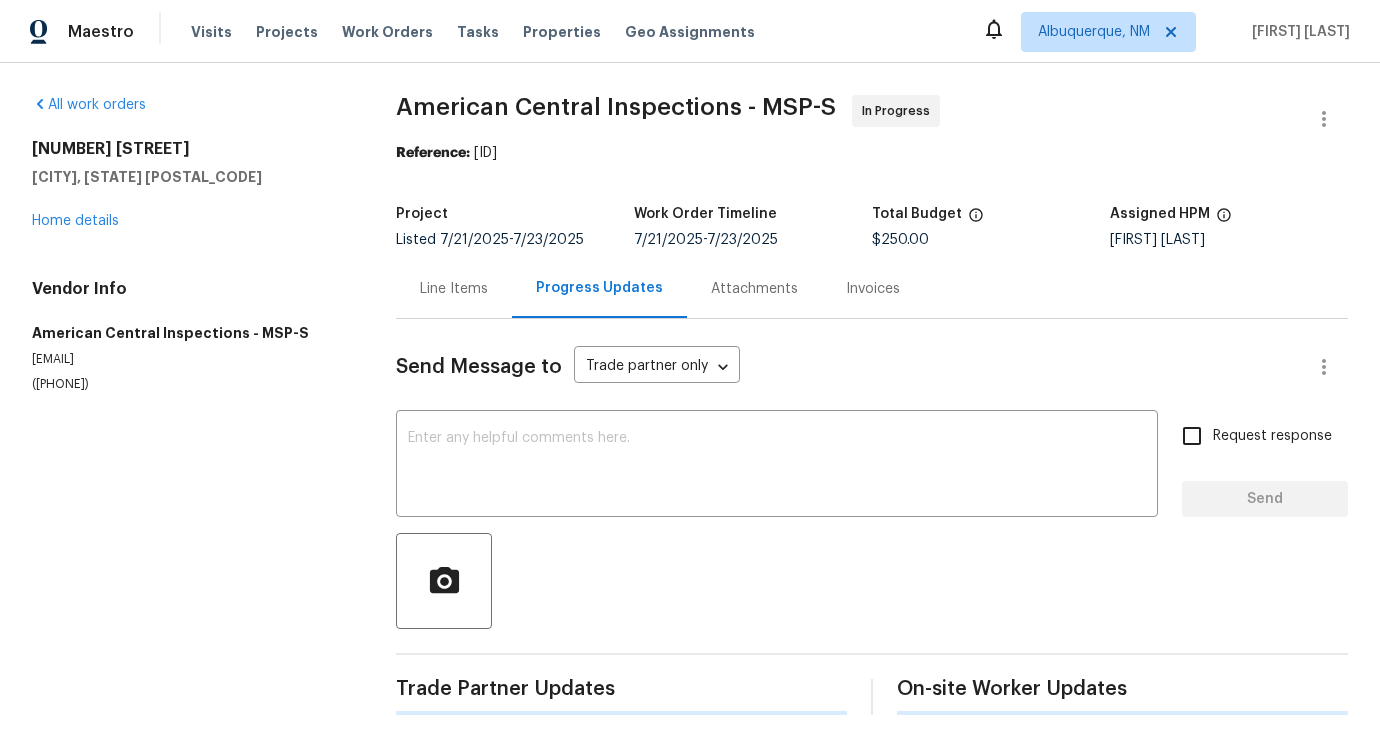 click on "Send Message to Trade partner only Trade partner only ​ x ​ Request response Send Trade Partner Updates On-site Worker Updates" at bounding box center (872, 517) 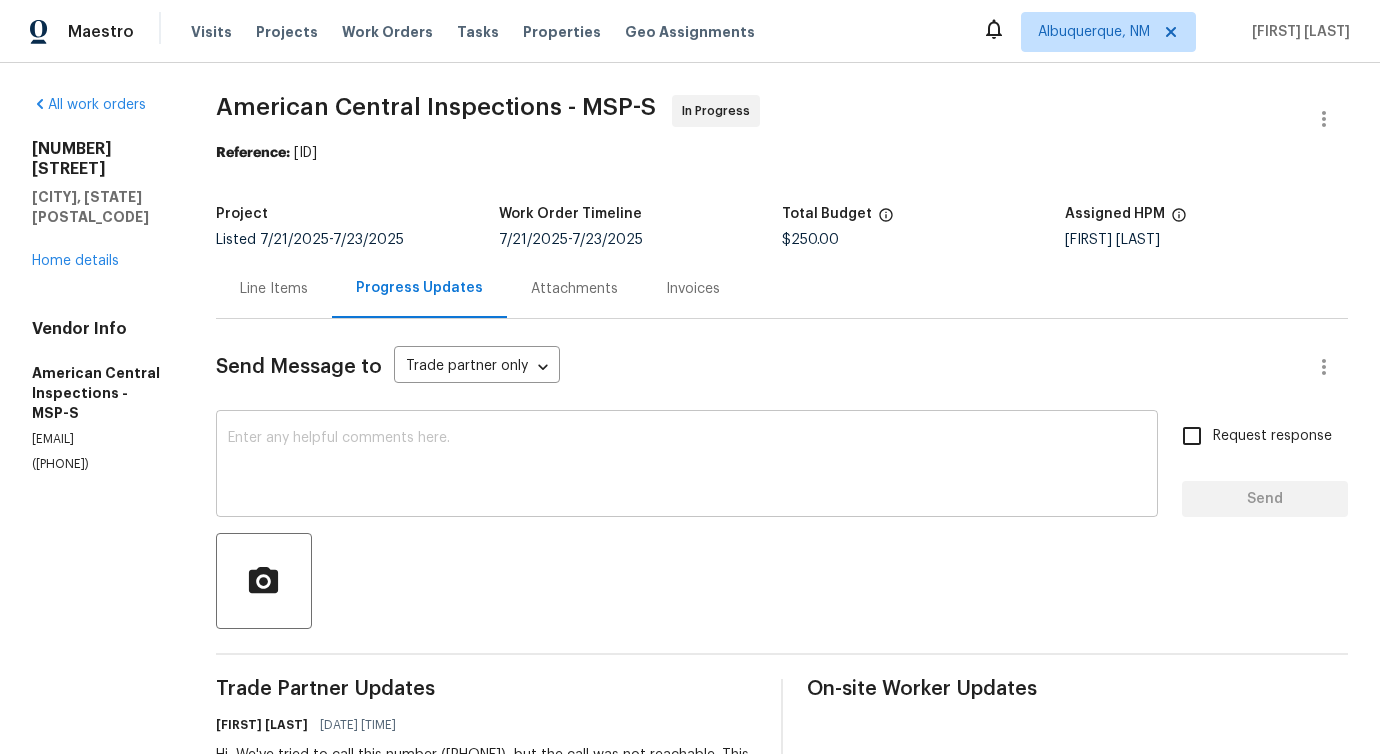 click at bounding box center [687, 466] 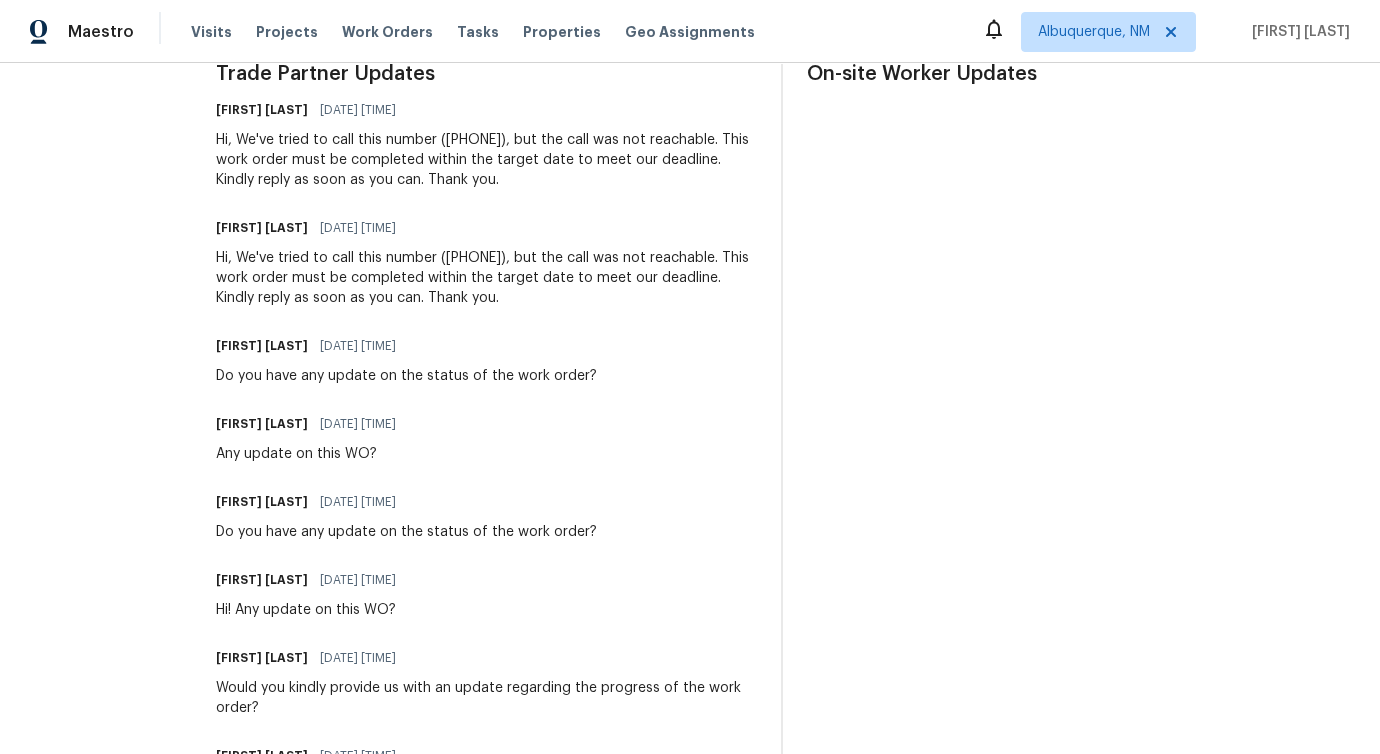 scroll, scrollTop: 1120, scrollLeft: 0, axis: vertical 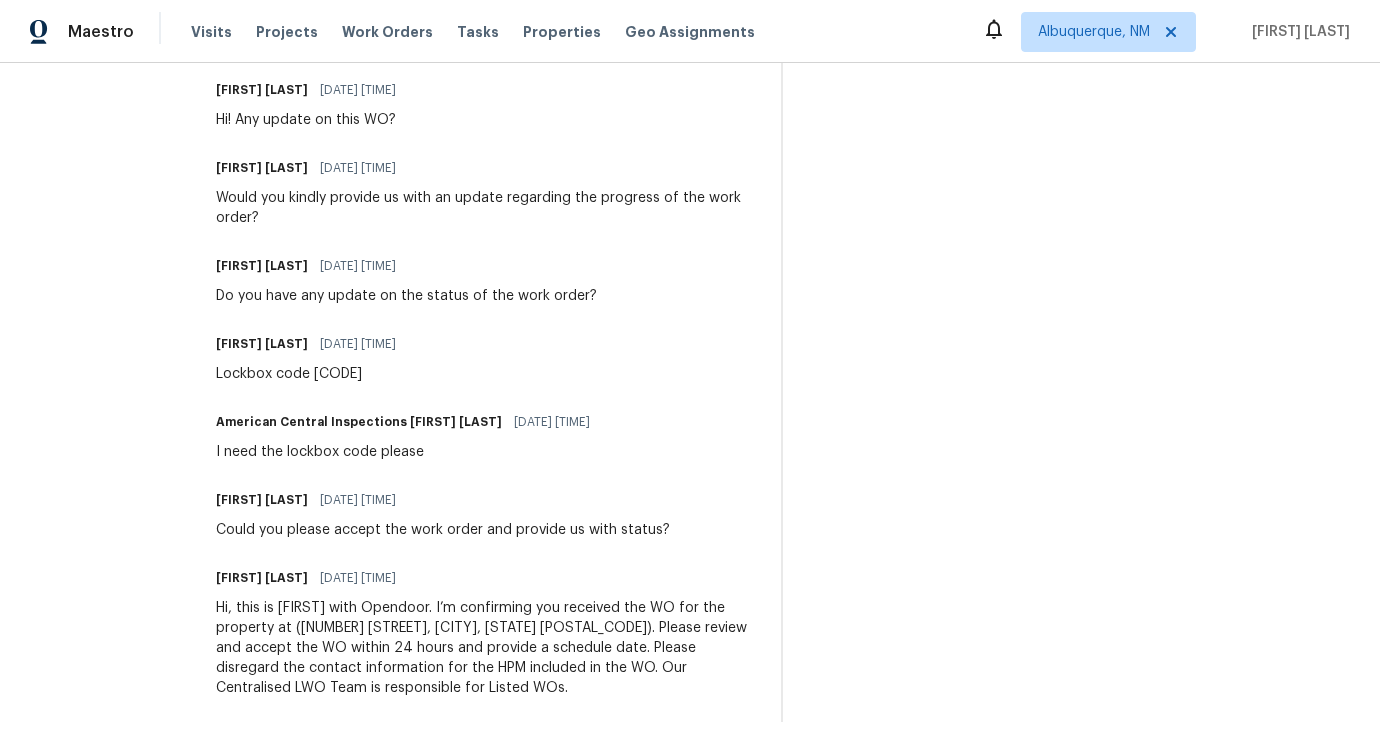 drag, startPoint x: 328, startPoint y: 563, endPoint x: 444, endPoint y: 560, distance: 116.03879 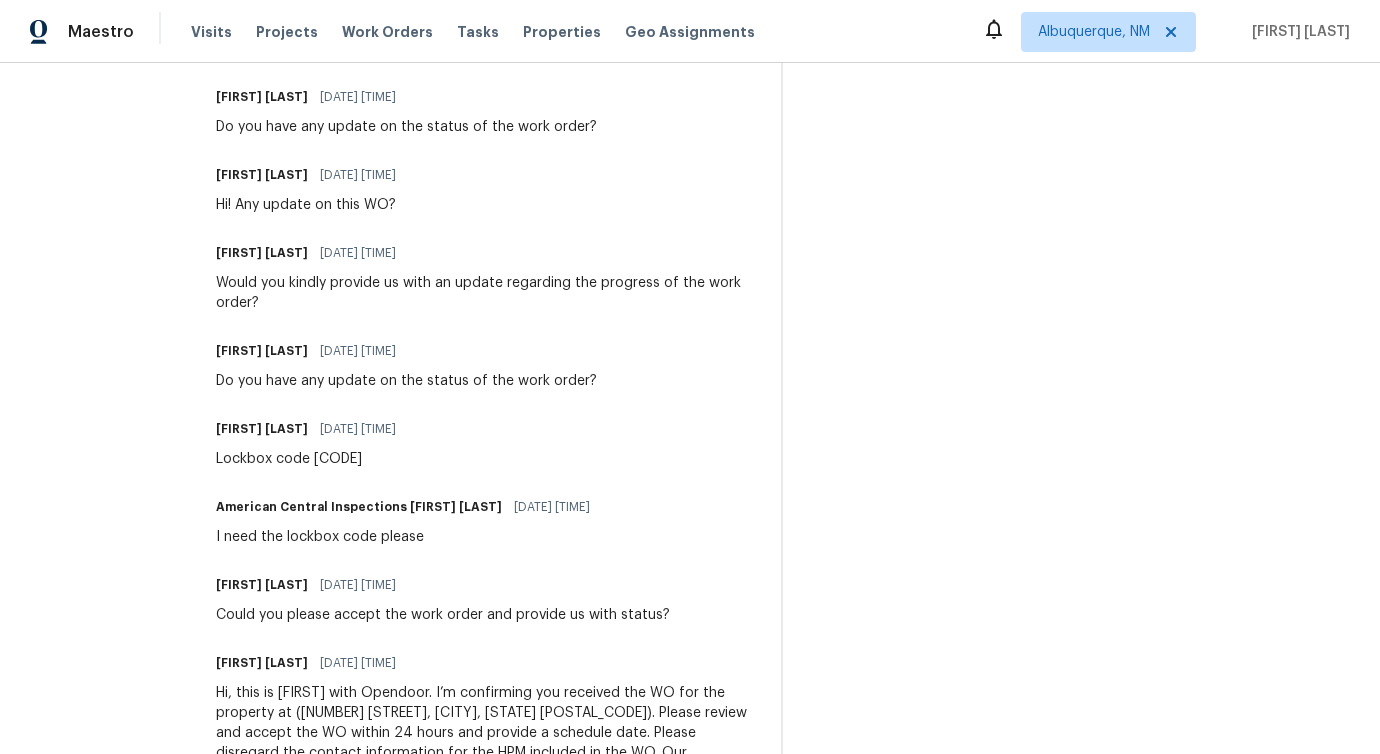 scroll, scrollTop: 1002, scrollLeft: 0, axis: vertical 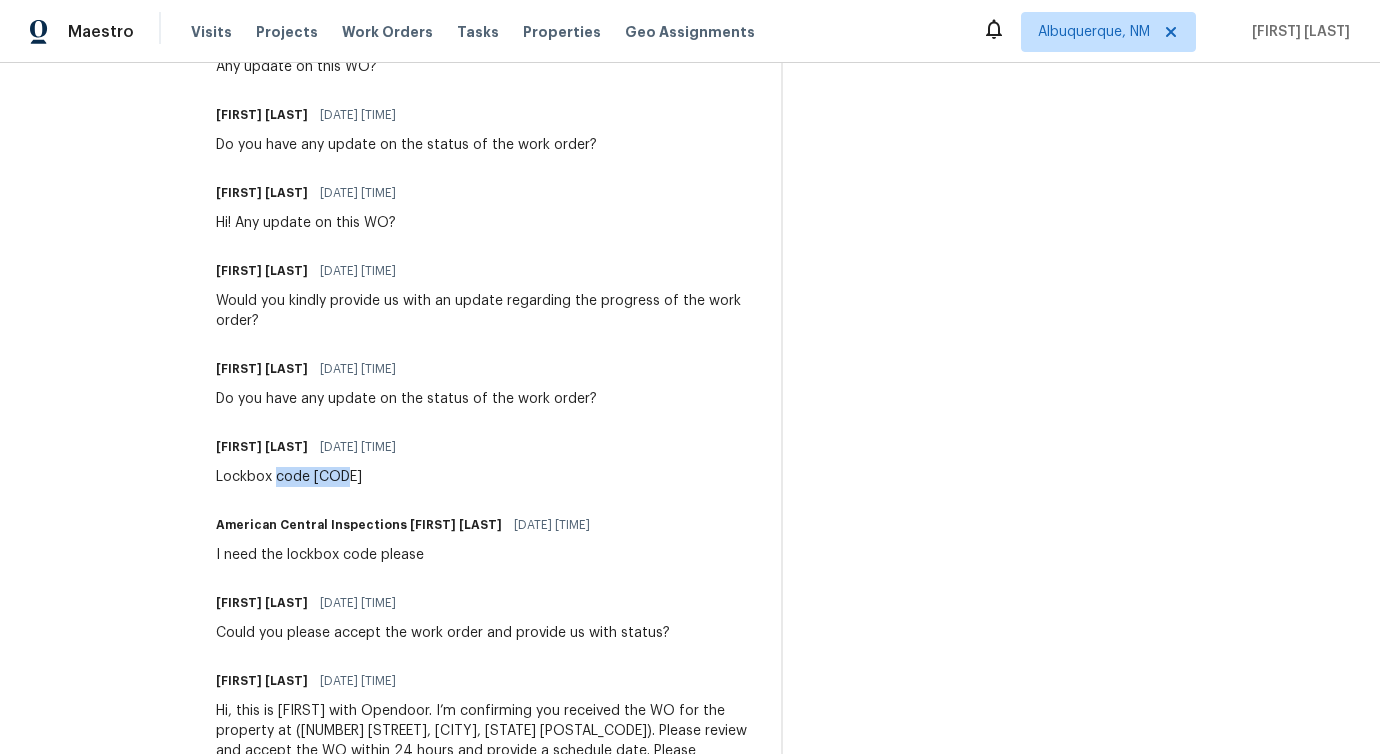 drag, startPoint x: 285, startPoint y: 483, endPoint x: 403, endPoint y: 481, distance: 118.016945 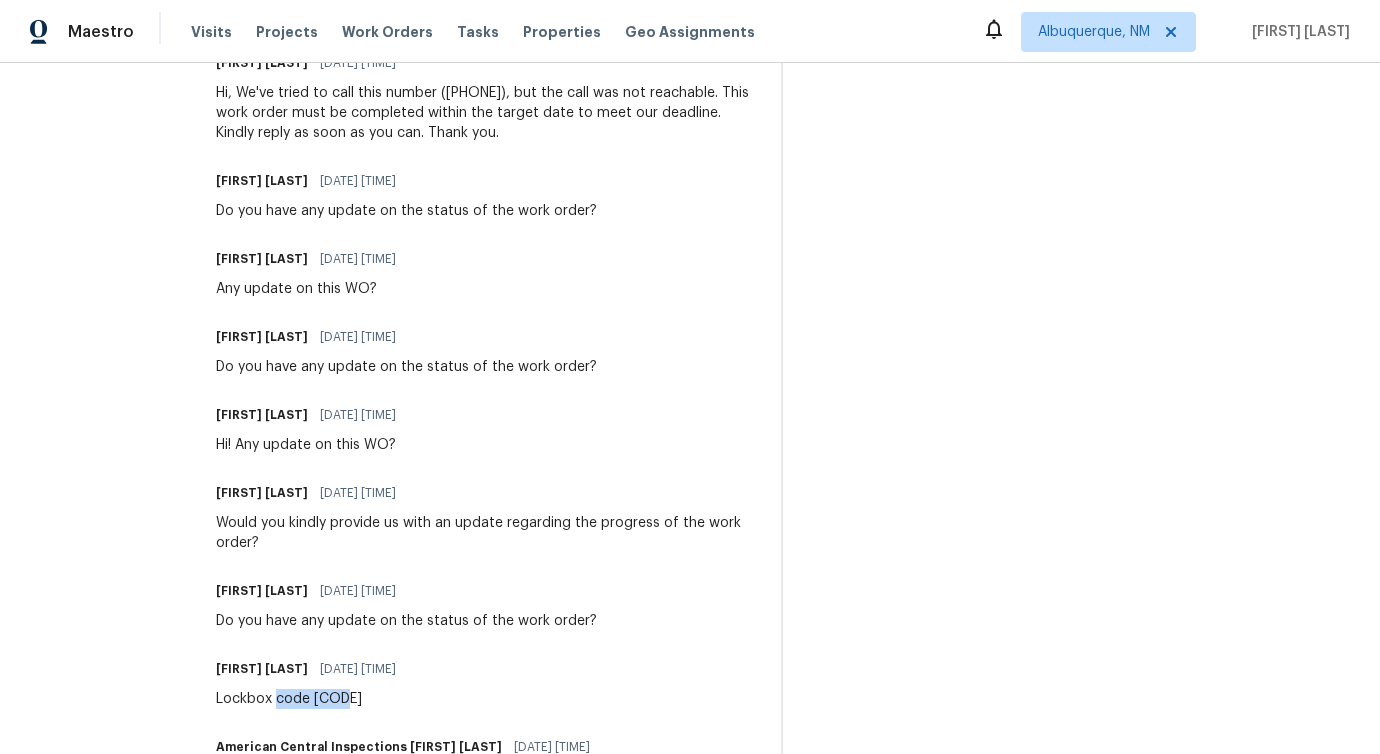 scroll, scrollTop: 773, scrollLeft: 0, axis: vertical 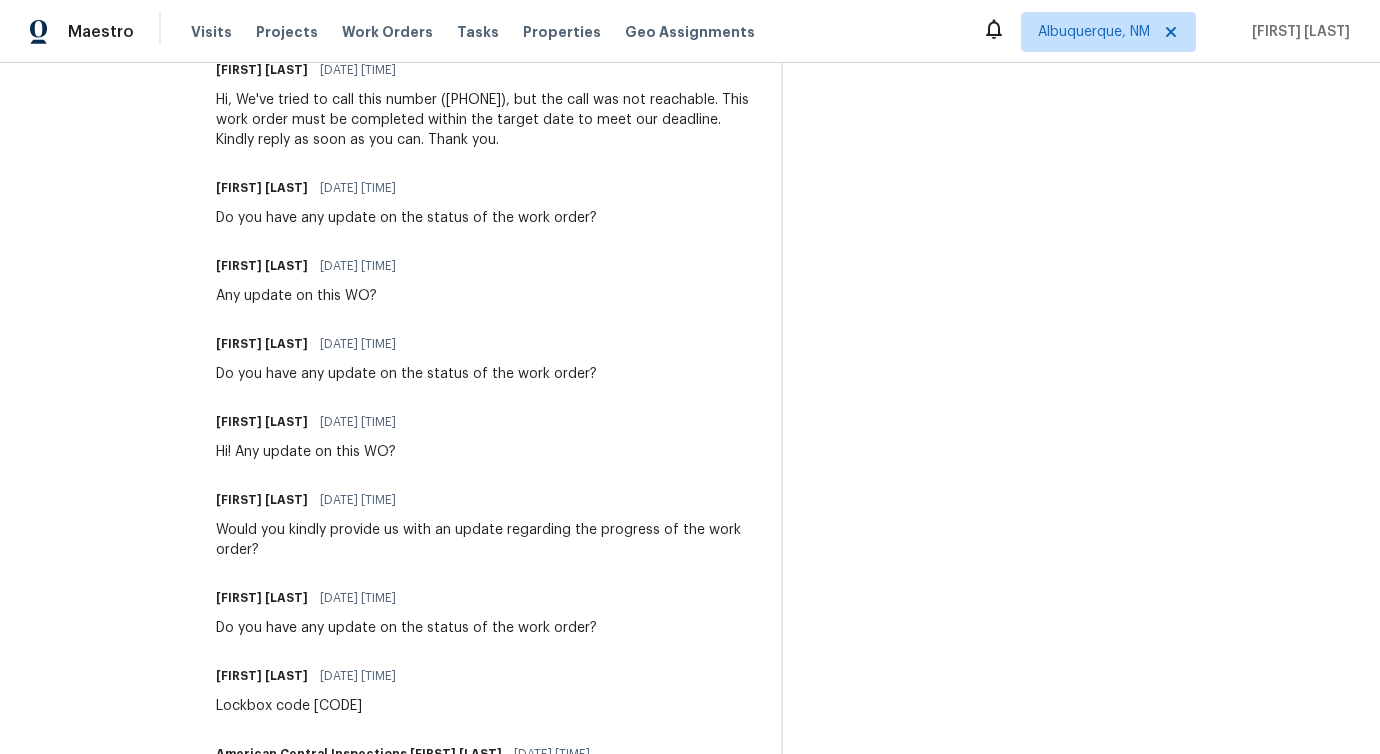 drag, startPoint x: 212, startPoint y: 410, endPoint x: 340, endPoint y: 410, distance: 128 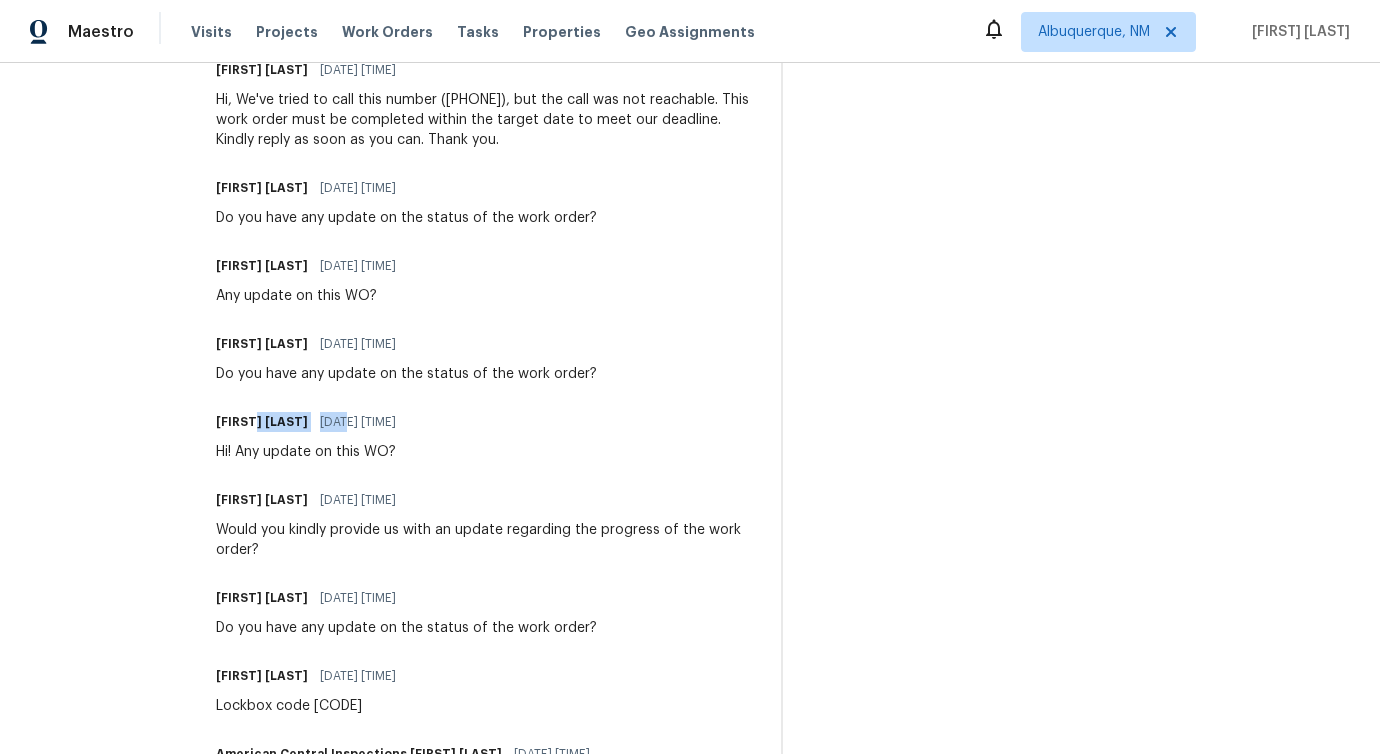 drag, startPoint x: 258, startPoint y: 426, endPoint x: 371, endPoint y: 424, distance: 113.0177 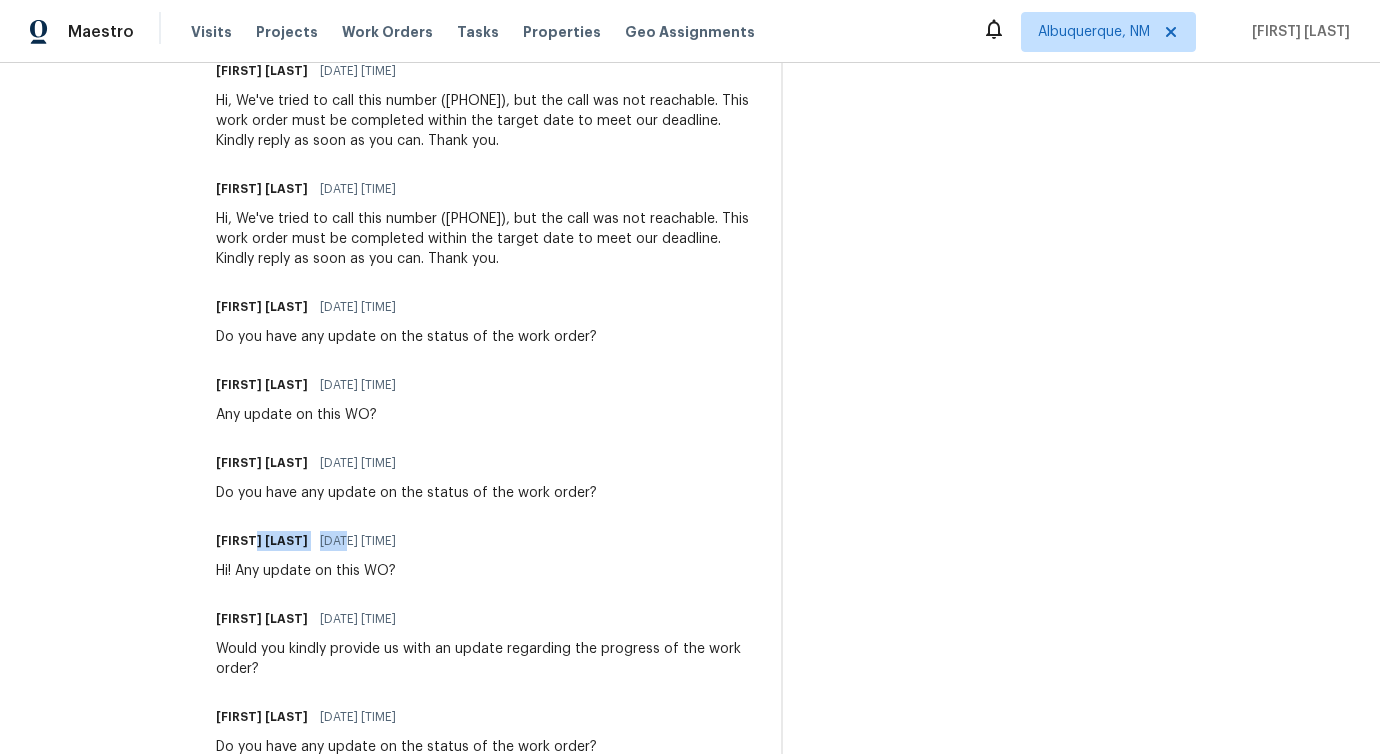 scroll, scrollTop: 672, scrollLeft: 0, axis: vertical 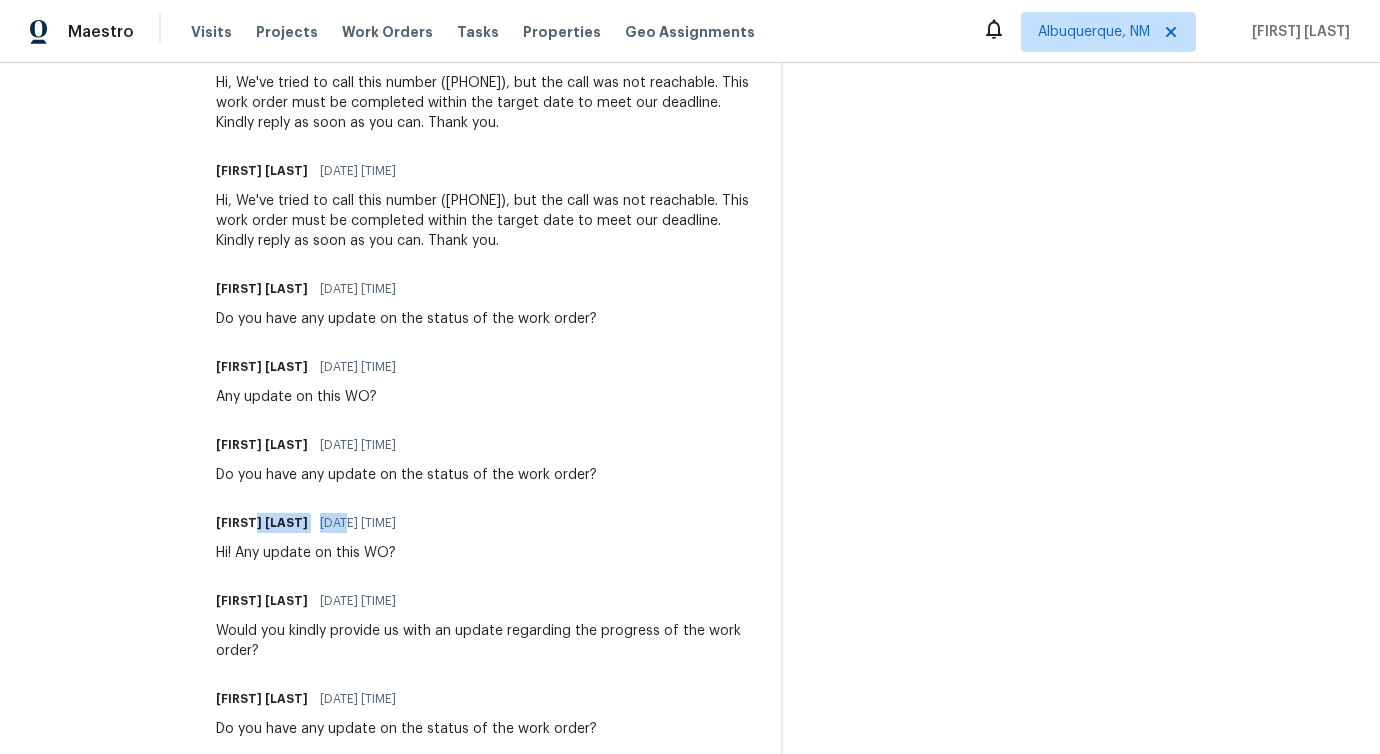drag, startPoint x: 236, startPoint y: 510, endPoint x: 343, endPoint y: 513, distance: 107.042046 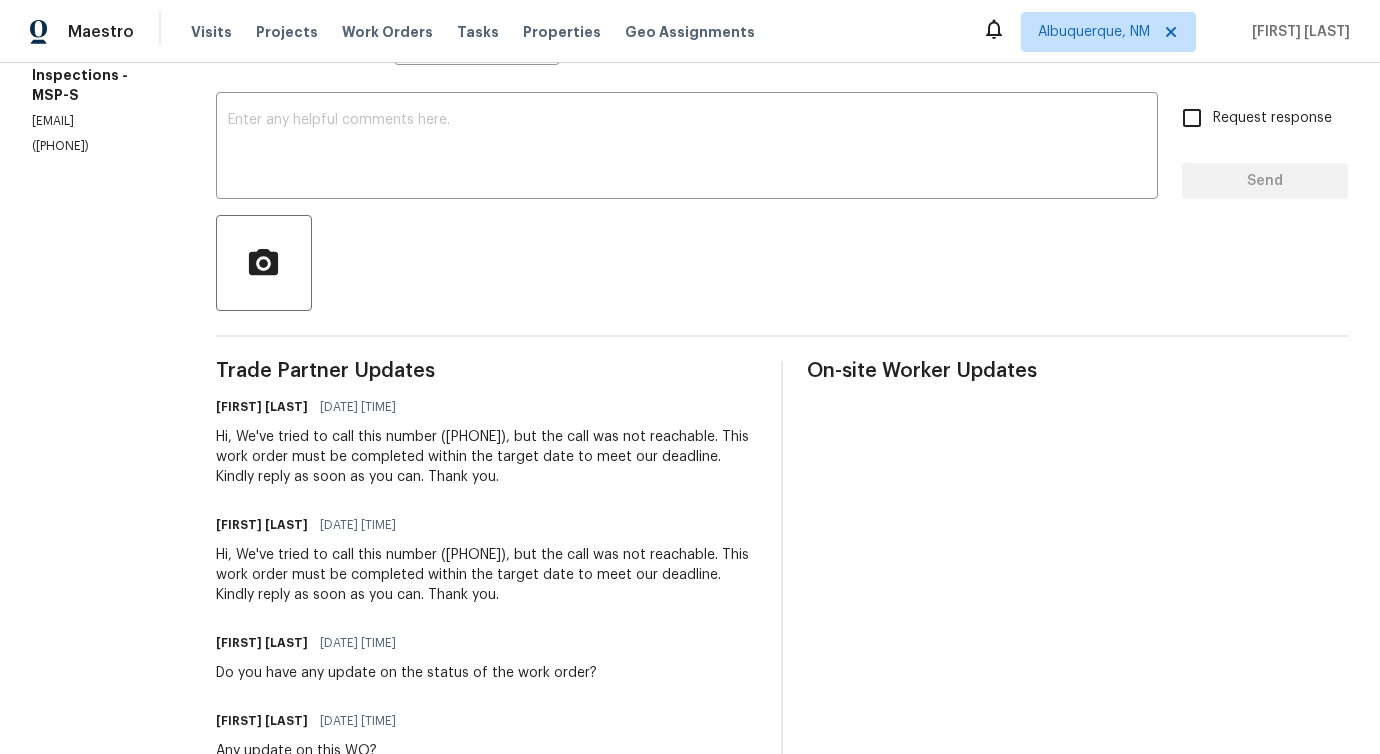 scroll, scrollTop: 315, scrollLeft: 0, axis: vertical 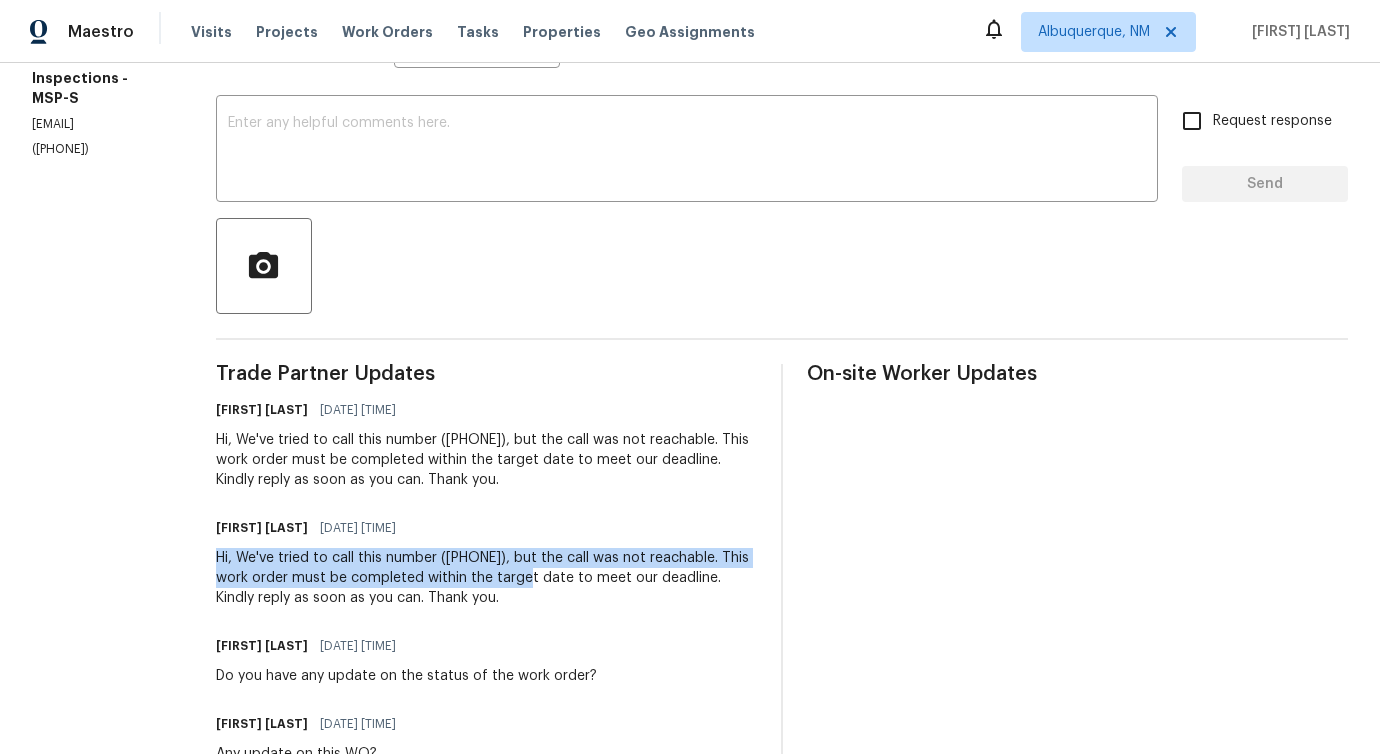 drag, startPoint x: 272, startPoint y: 547, endPoint x: 531, endPoint y: 568, distance: 259.84995 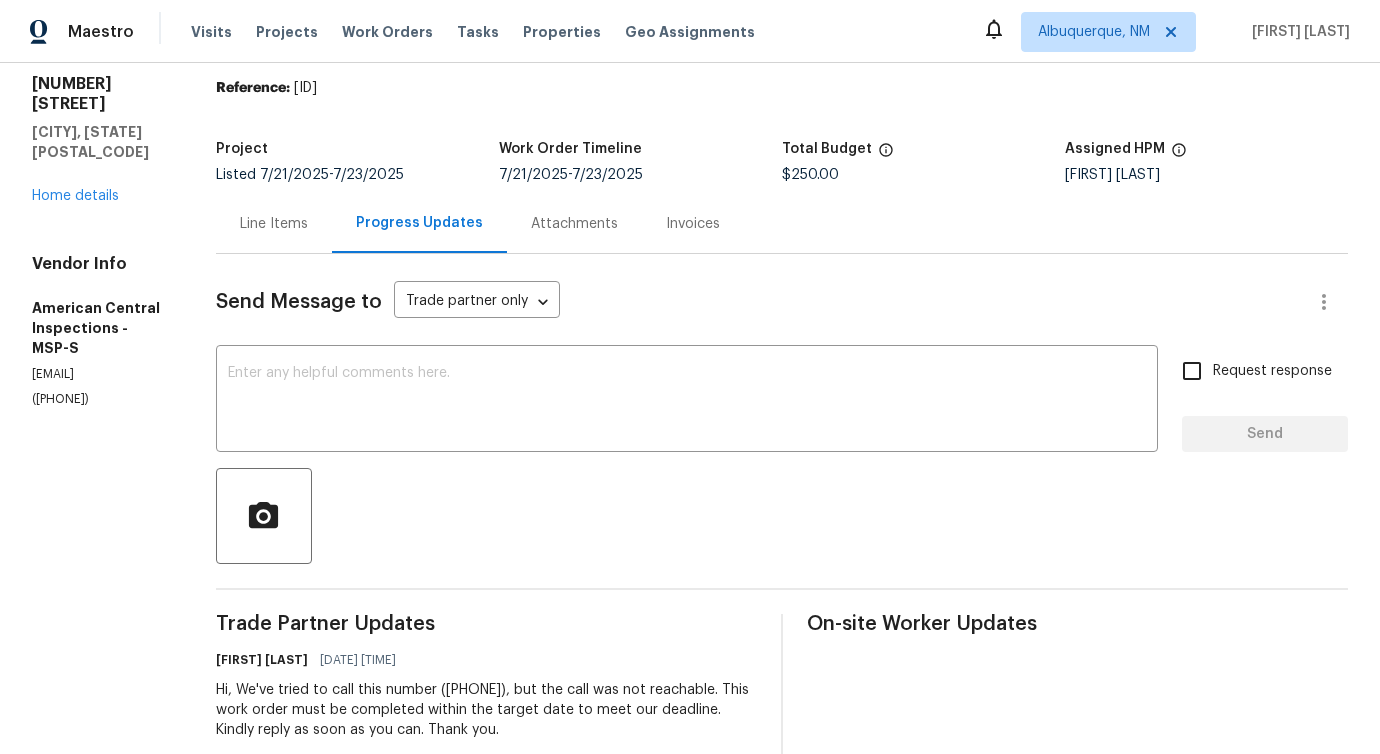 scroll, scrollTop: 0, scrollLeft: 0, axis: both 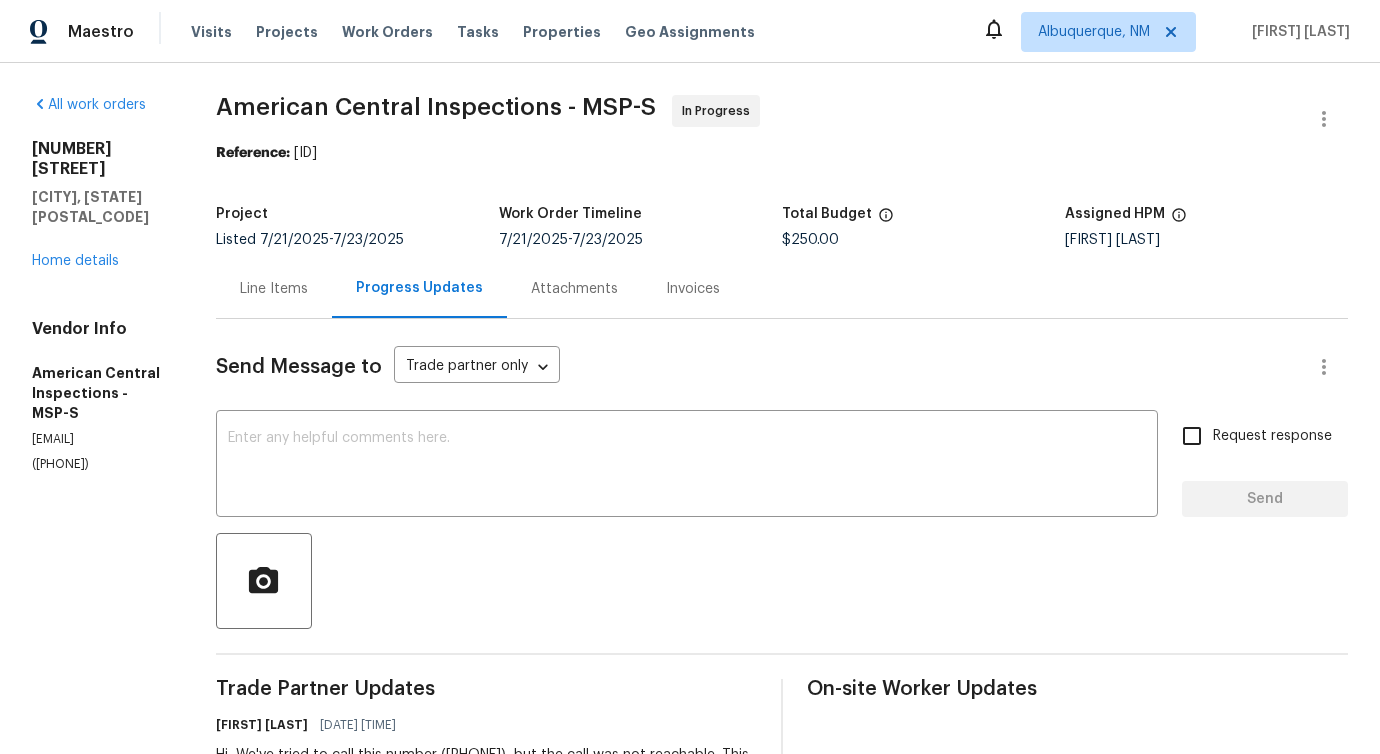 click on "Line Items" at bounding box center (274, 288) 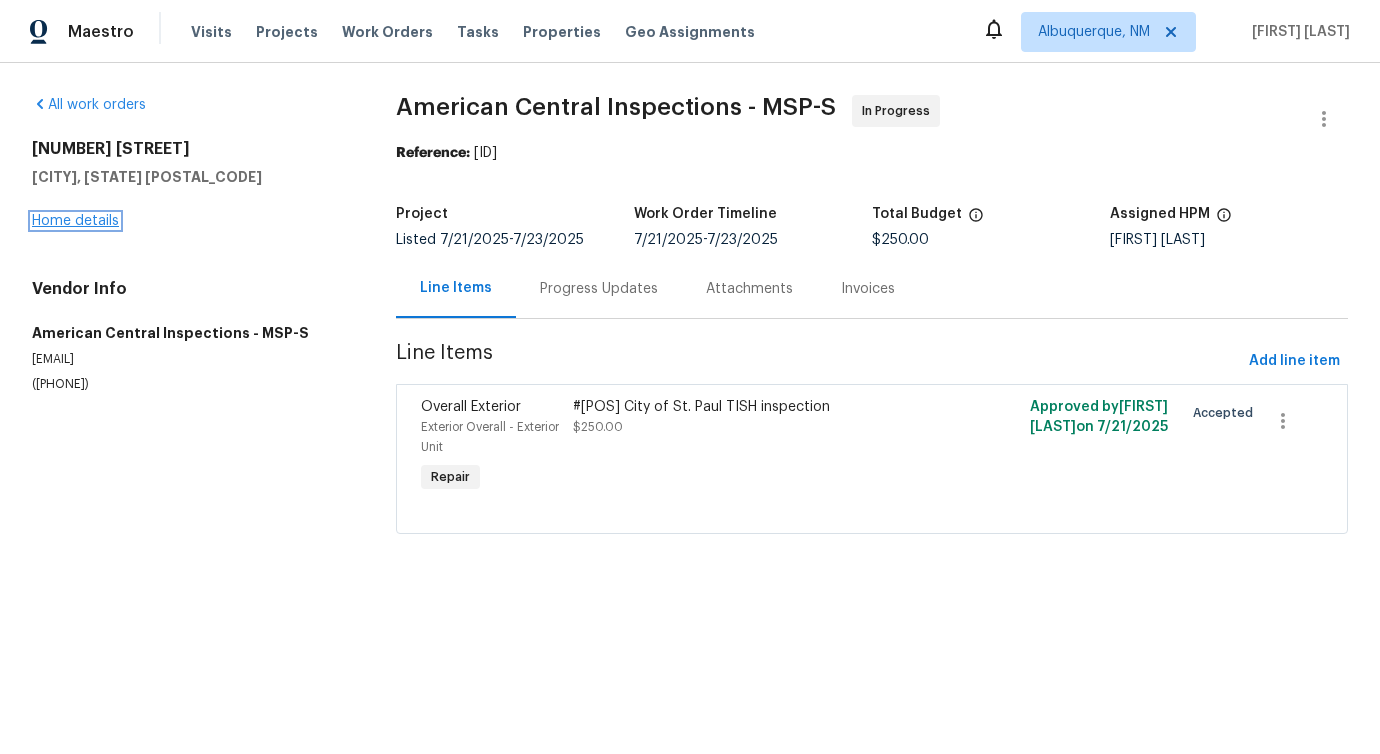 click on "Home details" at bounding box center [75, 221] 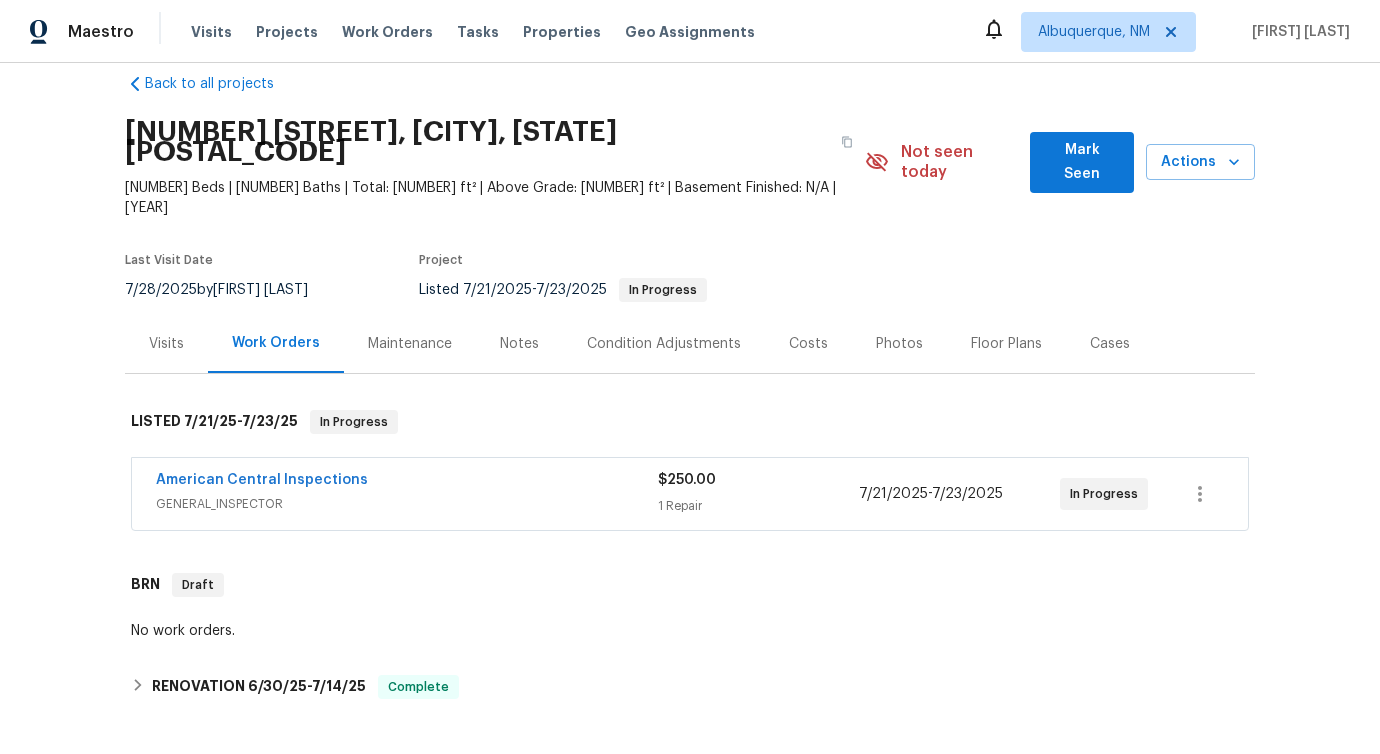 scroll, scrollTop: 35, scrollLeft: 0, axis: vertical 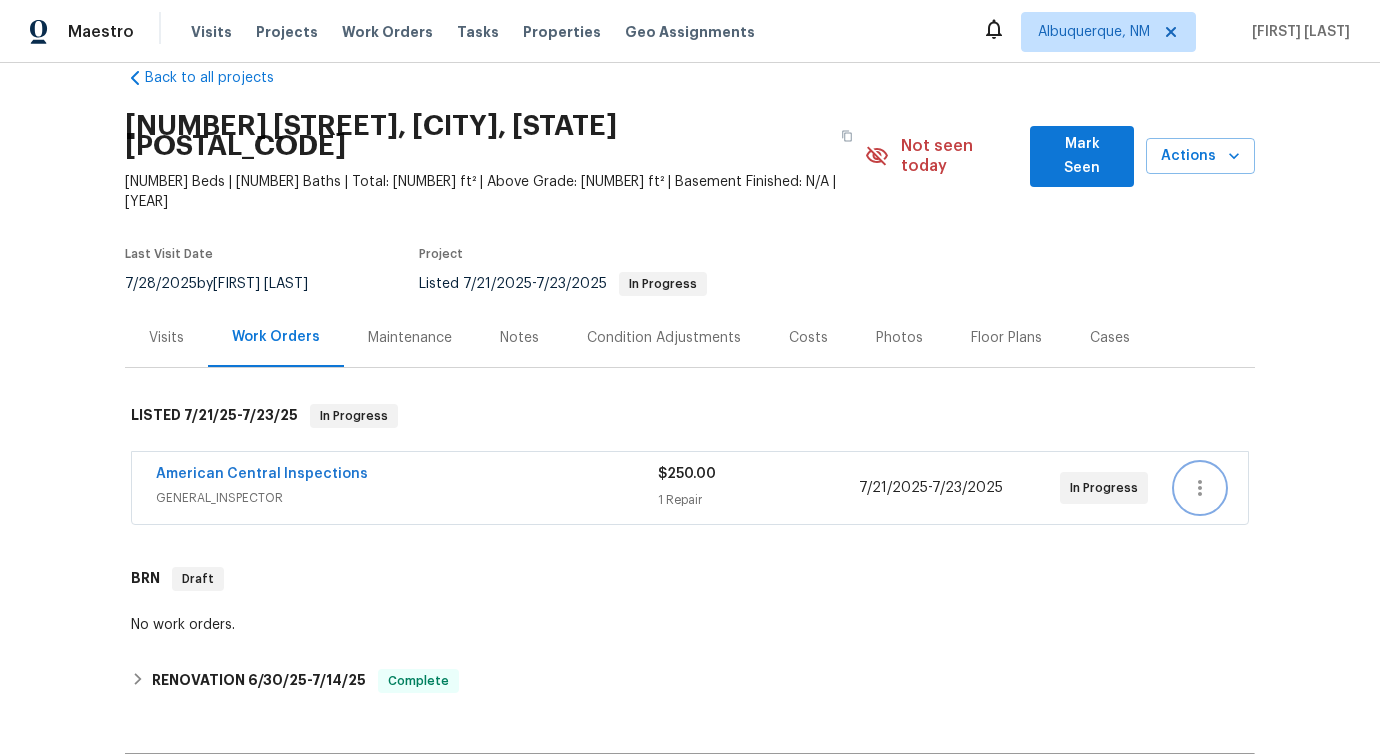click at bounding box center (1200, 488) 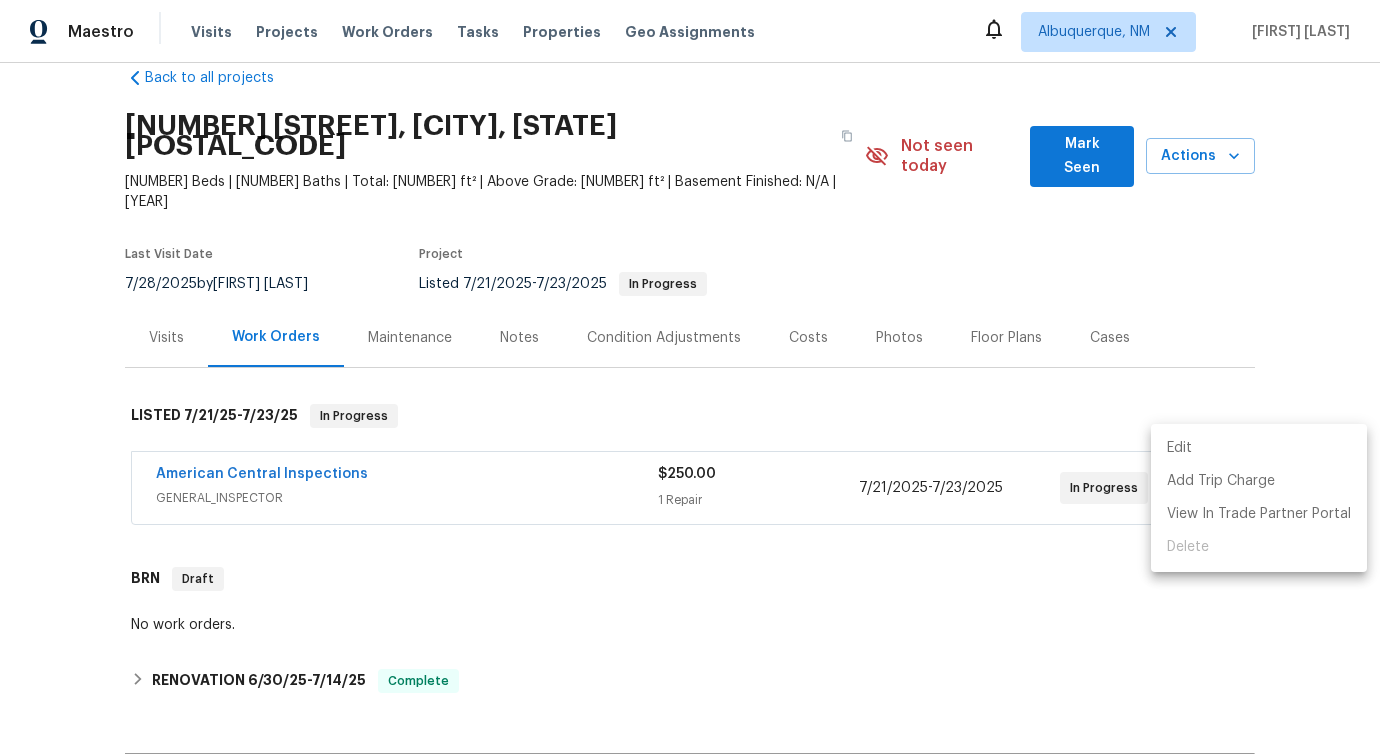 click on "Edit" at bounding box center (1259, 448) 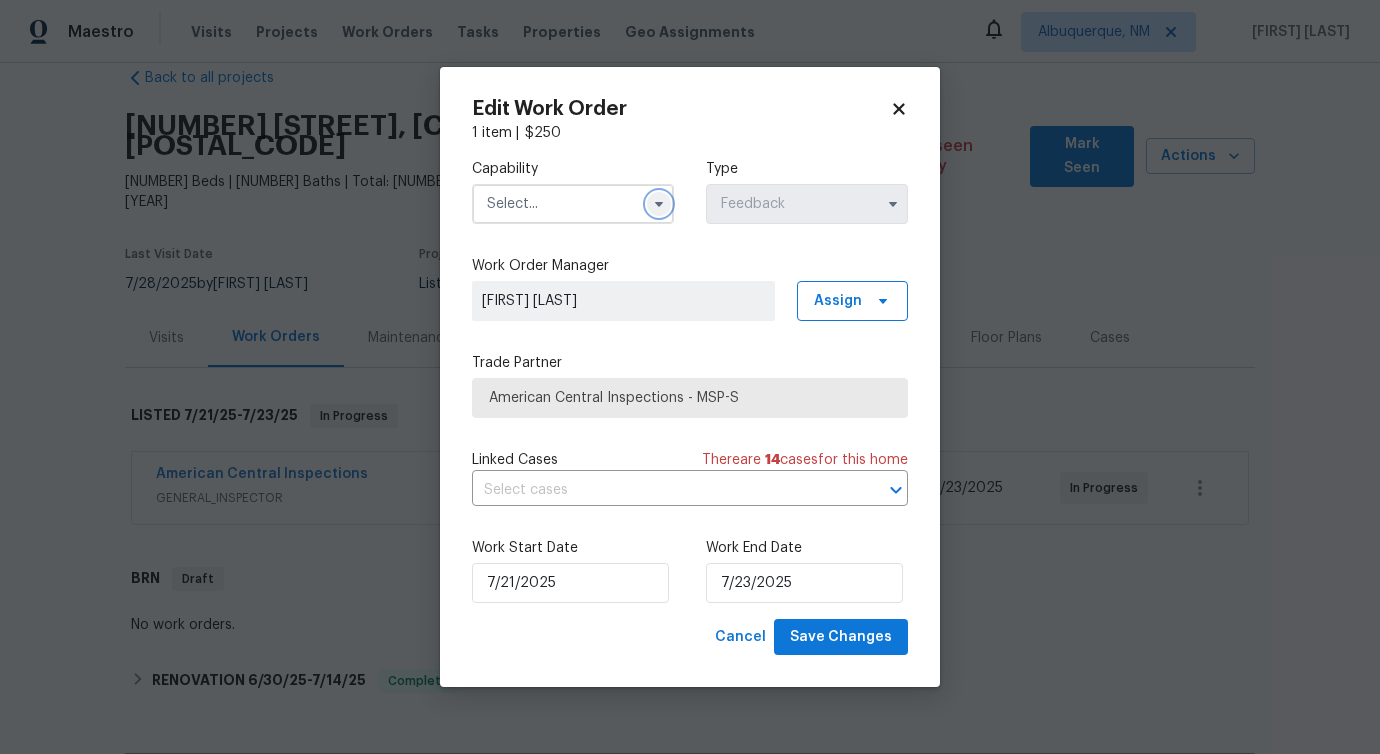 click 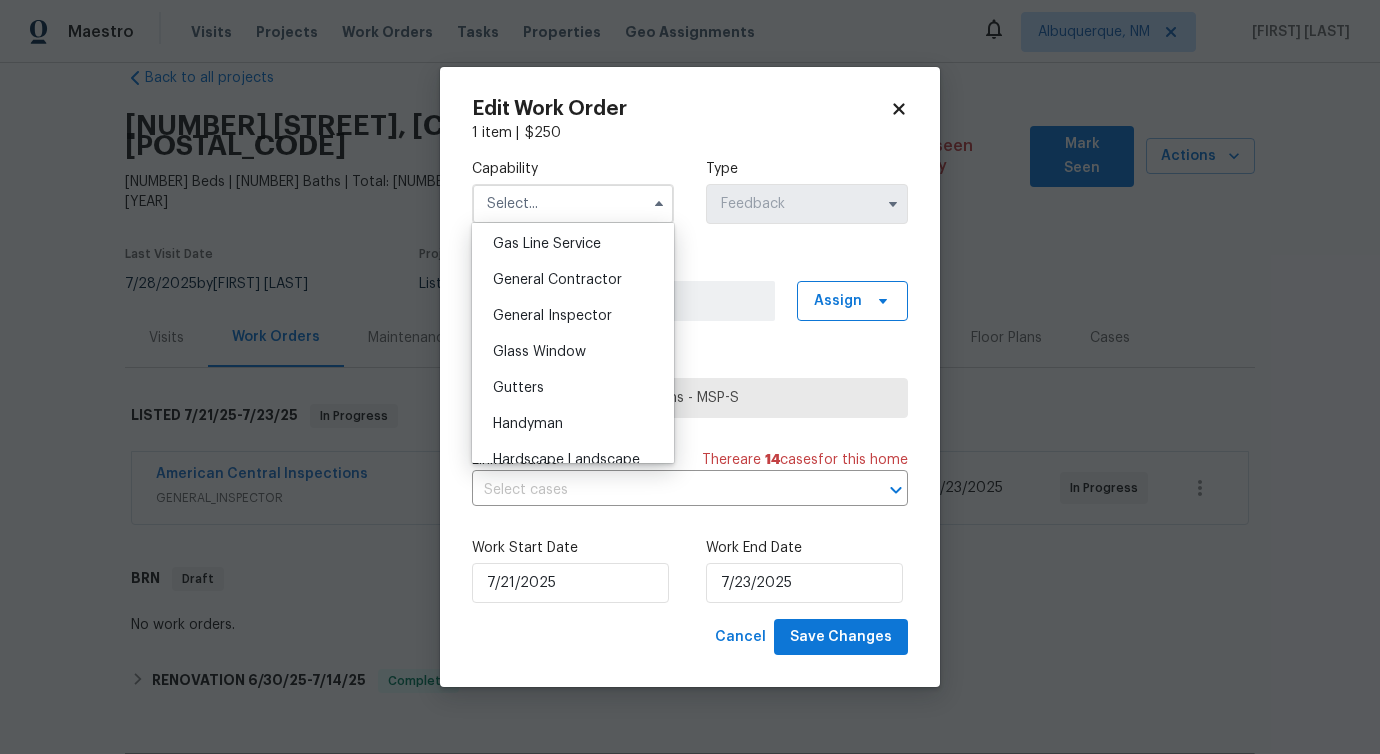scroll, scrollTop: 931, scrollLeft: 0, axis: vertical 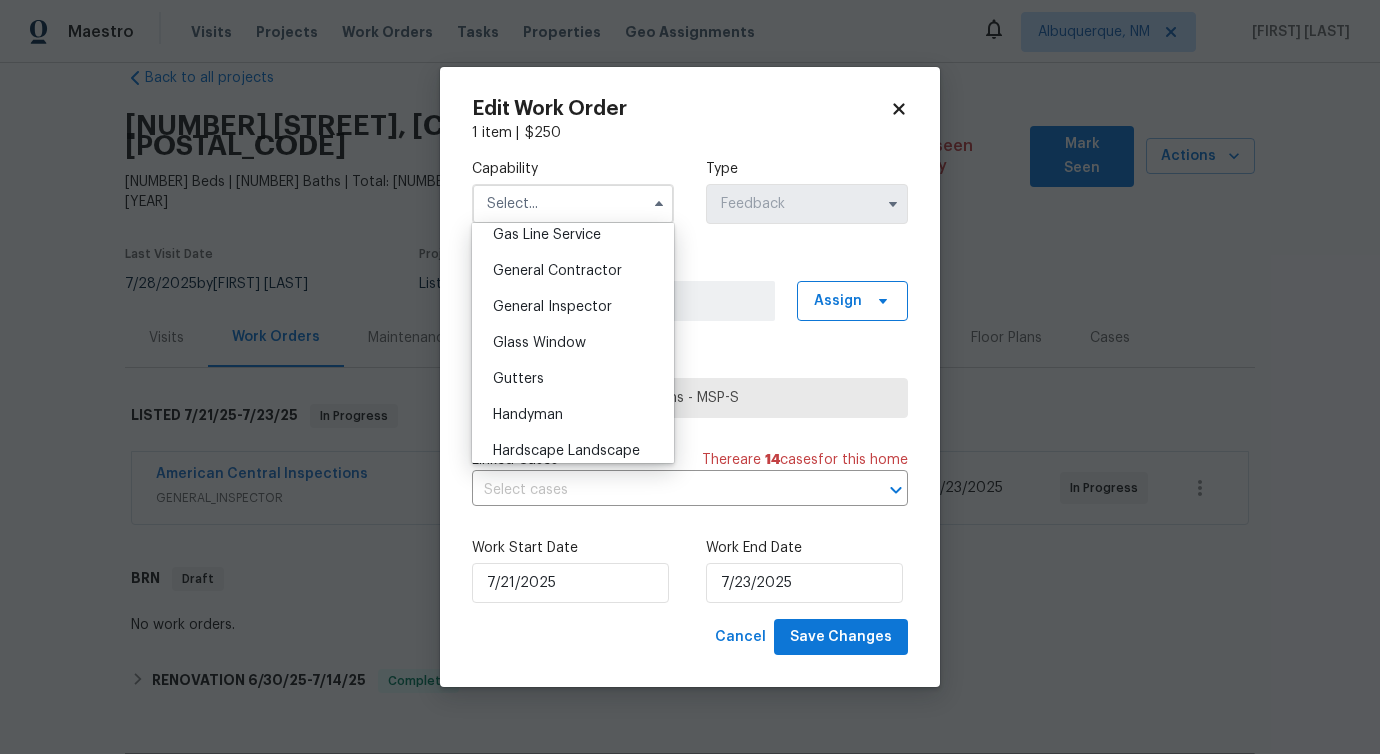 click on "General Inspector" at bounding box center [573, 307] 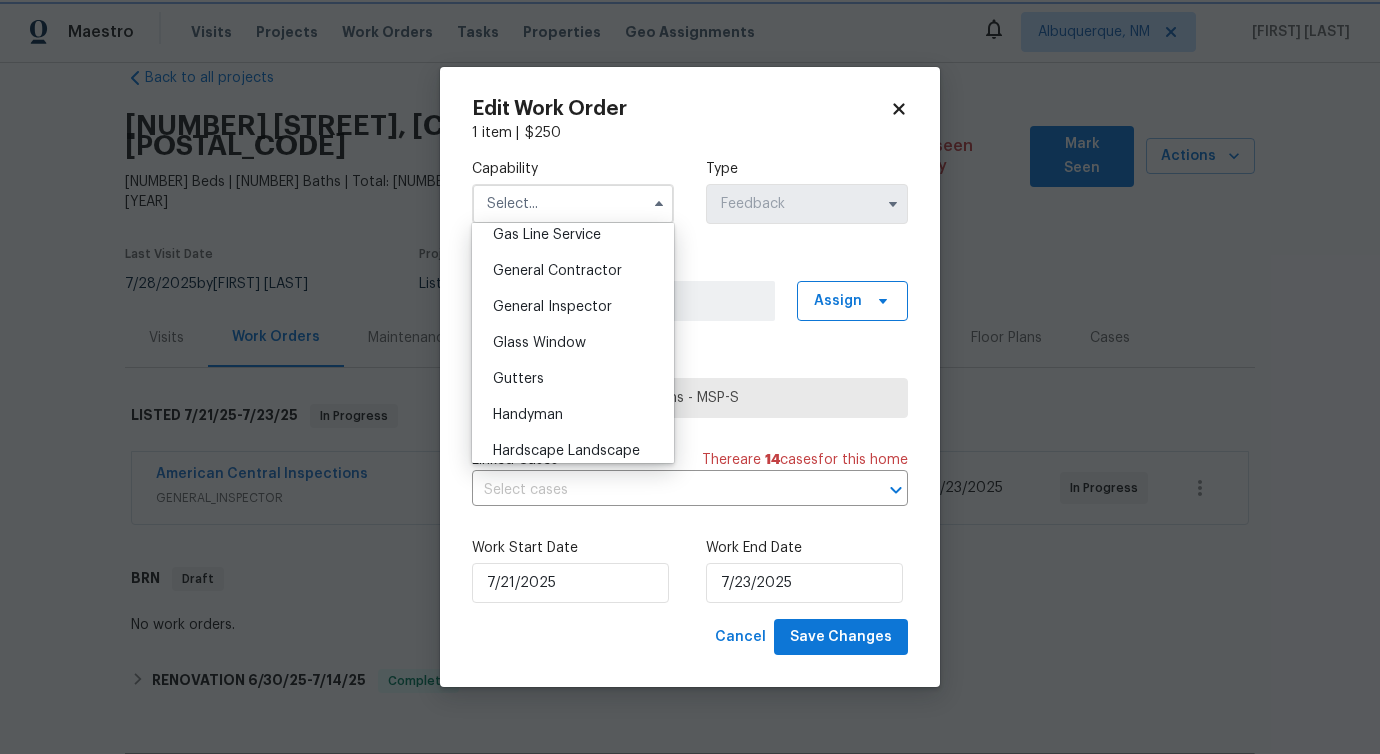type on "General Inspector" 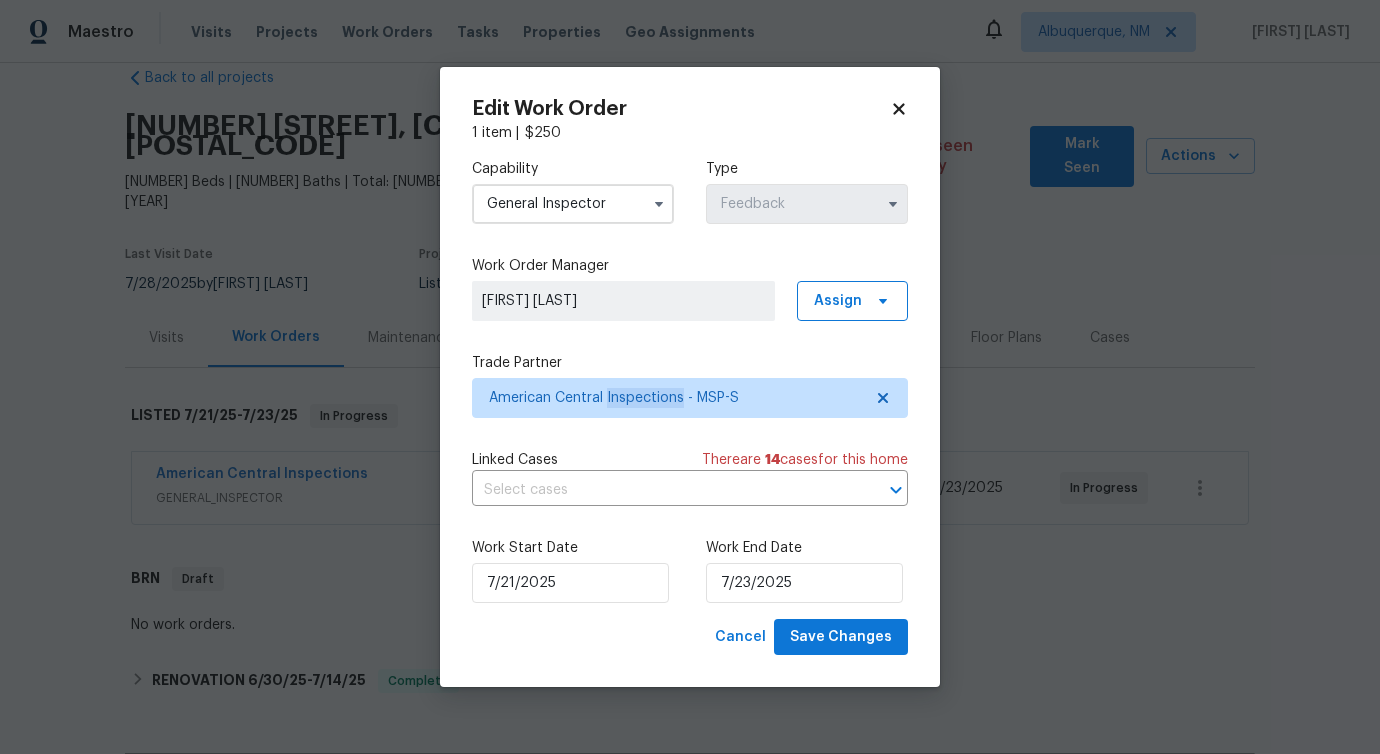 click on "Linked Cases" at bounding box center [515, 460] 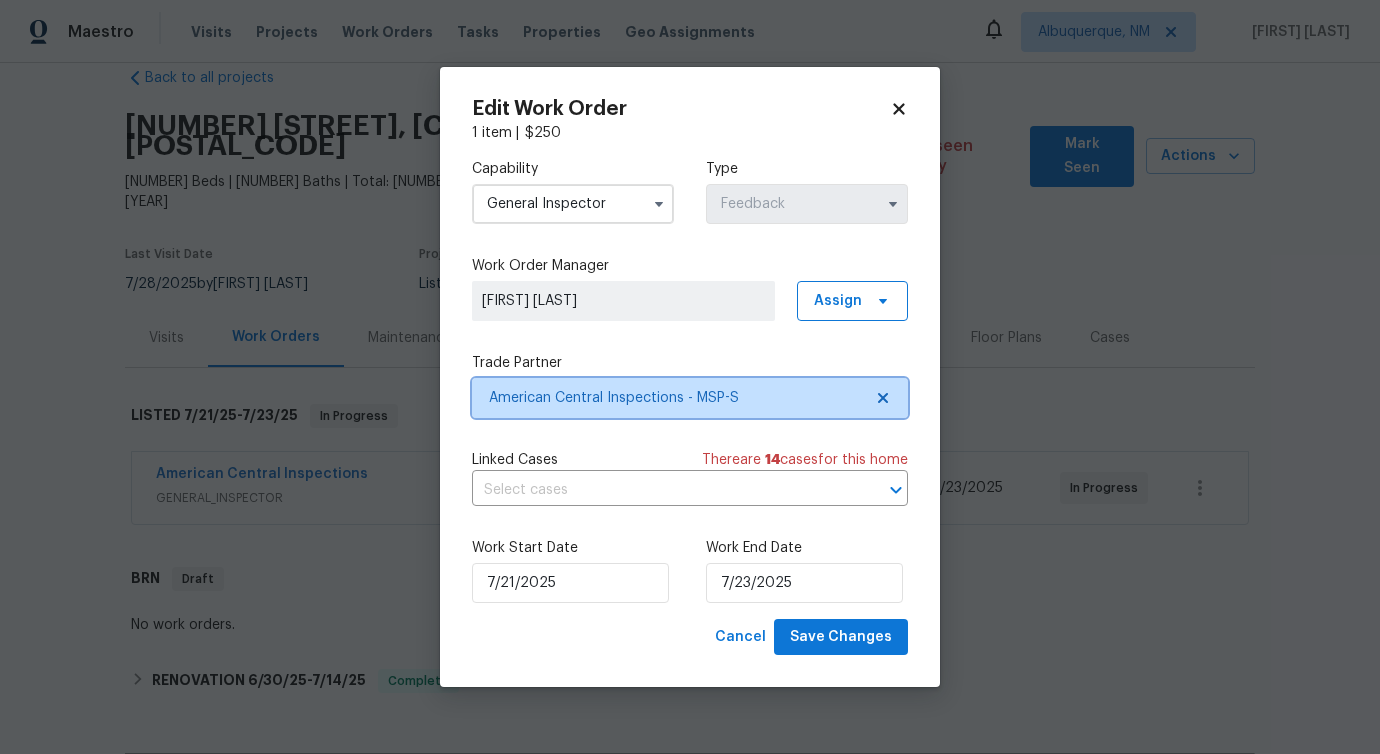 click on "American Central Inspections - MSP-S" at bounding box center (690, 398) 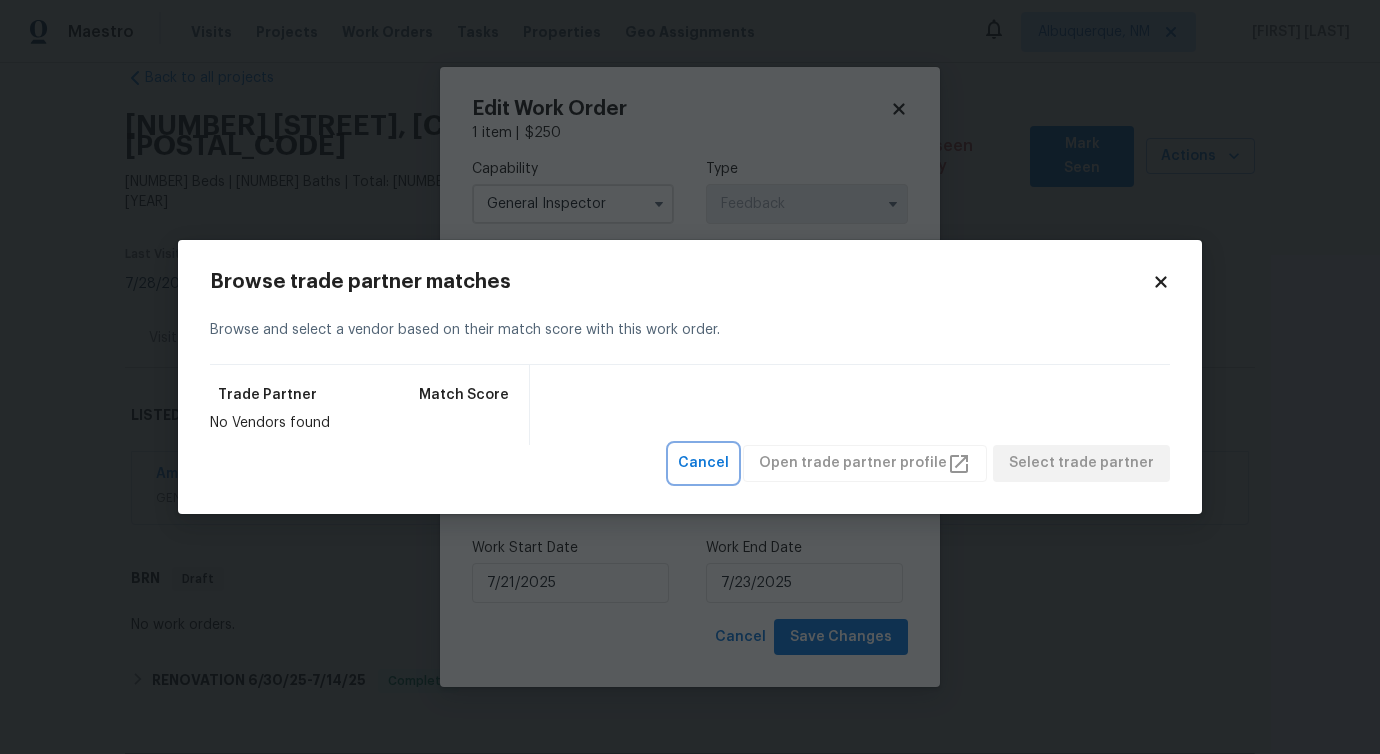 click on "Cancel" at bounding box center (703, 463) 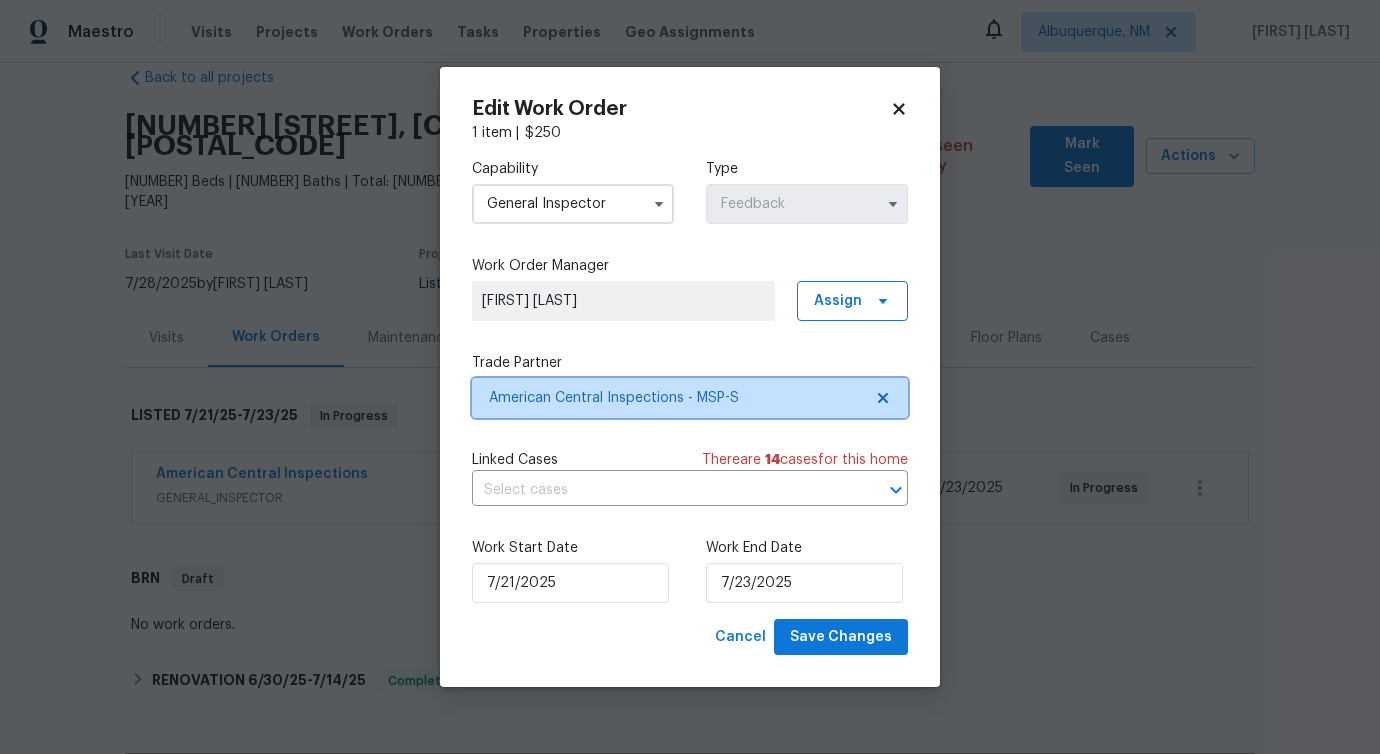 click on "American Central Inspections - MSP-S" at bounding box center (675, 398) 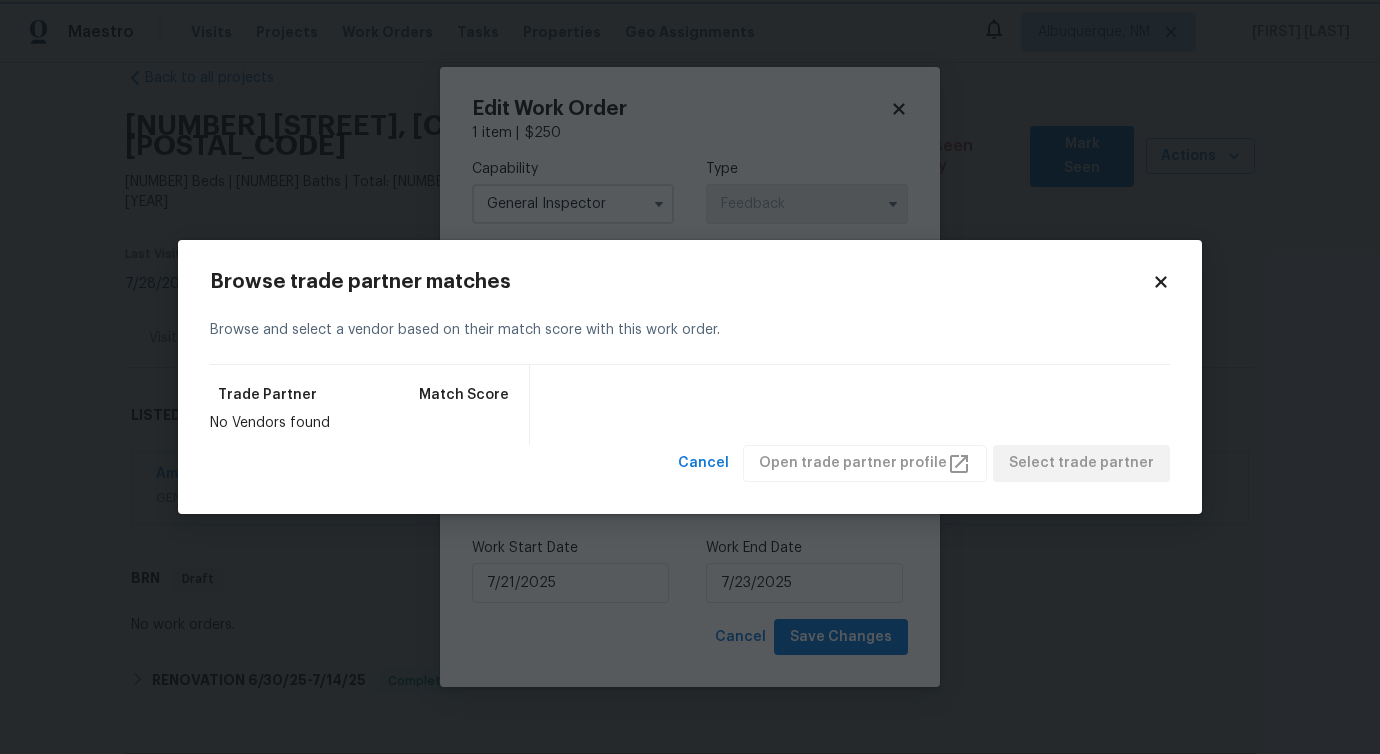 click on "Maestro Visits Projects Work Orders Tasks Properties Geo Assignments Albuquerque, NM [FIRST] [LAST] Back to all projects [NUMBER] [STREET], [CITY], [STATE] [POSTAL_CODE] [NUMBER] Beds | [NUMBER] Baths | Total: [NUMBER] ft² | Above Grade: [NUMBER] ft² | Basement Finished: N/A | [YEAR] Not seen today Mark Seen Actions Last Visit Date [DATE]  by  [FIRST] [LAST]   Project Listed   [DATE]  -  [DATE] In Progress Visits Work Orders Maintenance Notes Condition Adjustments Costs Photos Floor Plans Cases LISTED   [DATE]  -  [DATE] In Progress American Central Inspections GENERAL_INSPECTOR $[PRICE] [NUMBER] Repair [DATE]  -  [DATE] In Progress BRN   Draft No work orders. RENOVATION   [DATE]  -  [DATE] Complete Blades to Maids Property services llc SNOW, LANDSCAPING_MAINTENANCE, HARDSCAPE_LANDSCAPE $[PRICE] [NUMBER] Repairs [DATE]  -  [DATE] Paid Northco Construction, LLC GENERAL_CONTRACTOR, OD_SELECT $[PRICE] [NUMBER] Repair [DATE]  -  [DATE] Complete Dwell One GENERAL_CONTRACTOR, OD_SELECT $[PRICE] [NUMBER] Repairs [DATE]  -  [DATE] Paid Dwell One  -" at bounding box center (690, 377) 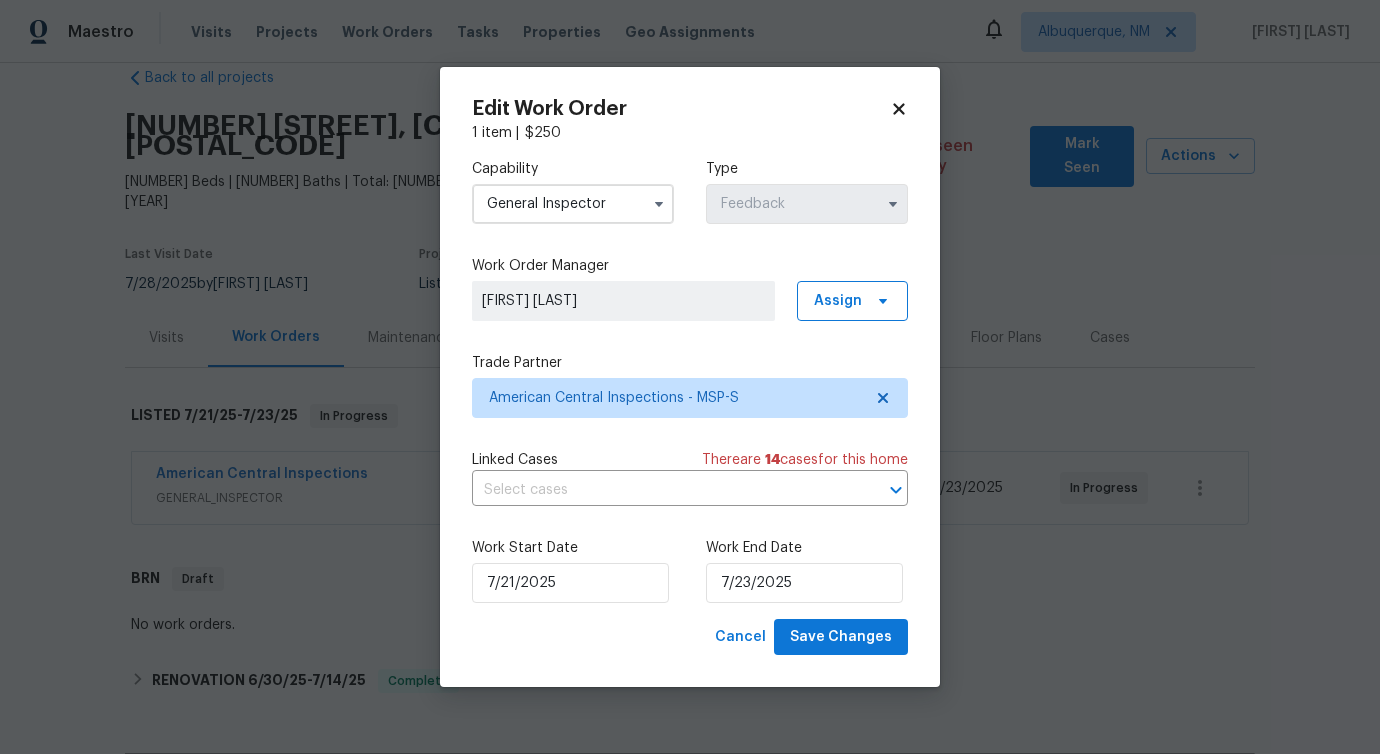 click on "Maestro Visits Projects Work Orders Tasks Properties Geo Assignments Albuquerque, NM [FIRST] [LAST] Back to all projects [NUMBER] [STREET], [CITY], [STATE] [POSTAL_CODE] [NUMBER] Beds | [NUMBER] Baths | Total: [NUMBER] ft² | Above Grade: [NUMBER] ft² | Basement Finished: N/A | [YEAR] Not seen today Mark Seen Actions Last Visit Date [DATE]  by  [FIRST] [LAST]   Project Listed   [DATE]  -  [DATE] In Progress Visits Work Orders Maintenance Notes Condition Adjustments Costs Photos Floor Plans Cases LISTED   [DATE]  -  [DATE] In Progress American Central Inspections GENERAL_INSPECTOR $[PRICE] [NUMBER] Repair [DATE]  -  [DATE] In Progress BRN   Draft No work orders. RENOVATION   [DATE]  -  [DATE] Complete Blades to Maids Property services llc SNOW, LANDSCAPING_MAINTENANCE, HARDSCAPE_LANDSCAPE $[PRICE] [NUMBER] Repairs [DATE]  -  [DATE] Paid Northco Construction, LLC GENERAL_CONTRACTOR, OD_SELECT $[PRICE] [NUMBER] Repair [DATE]  -  [DATE] Complete Dwell One GENERAL_CONTRACTOR, OD_SELECT $[PRICE] [NUMBER] Repairs [DATE]  -  [DATE] Paid Dwell One  -" at bounding box center (690, 377) 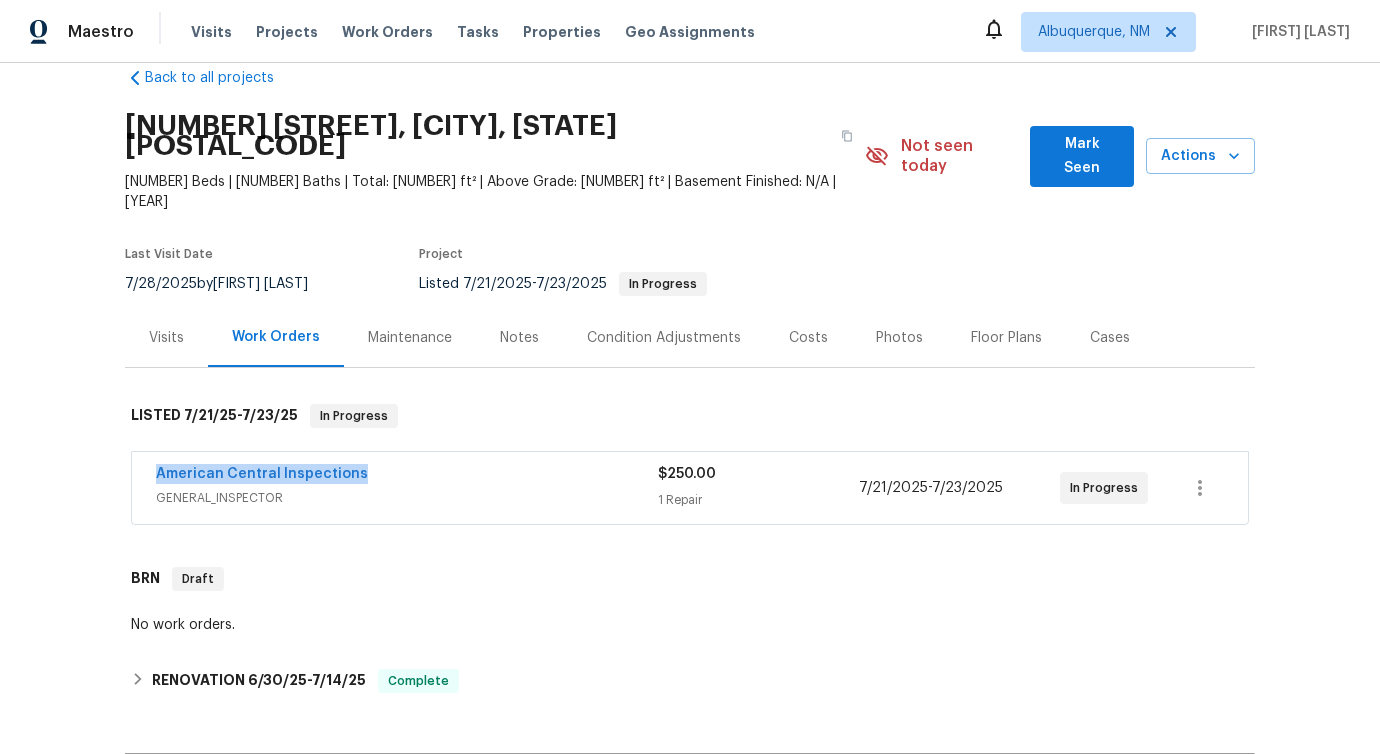 drag, startPoint x: 375, startPoint y: 432, endPoint x: 0, endPoint y: 436, distance: 375.02133 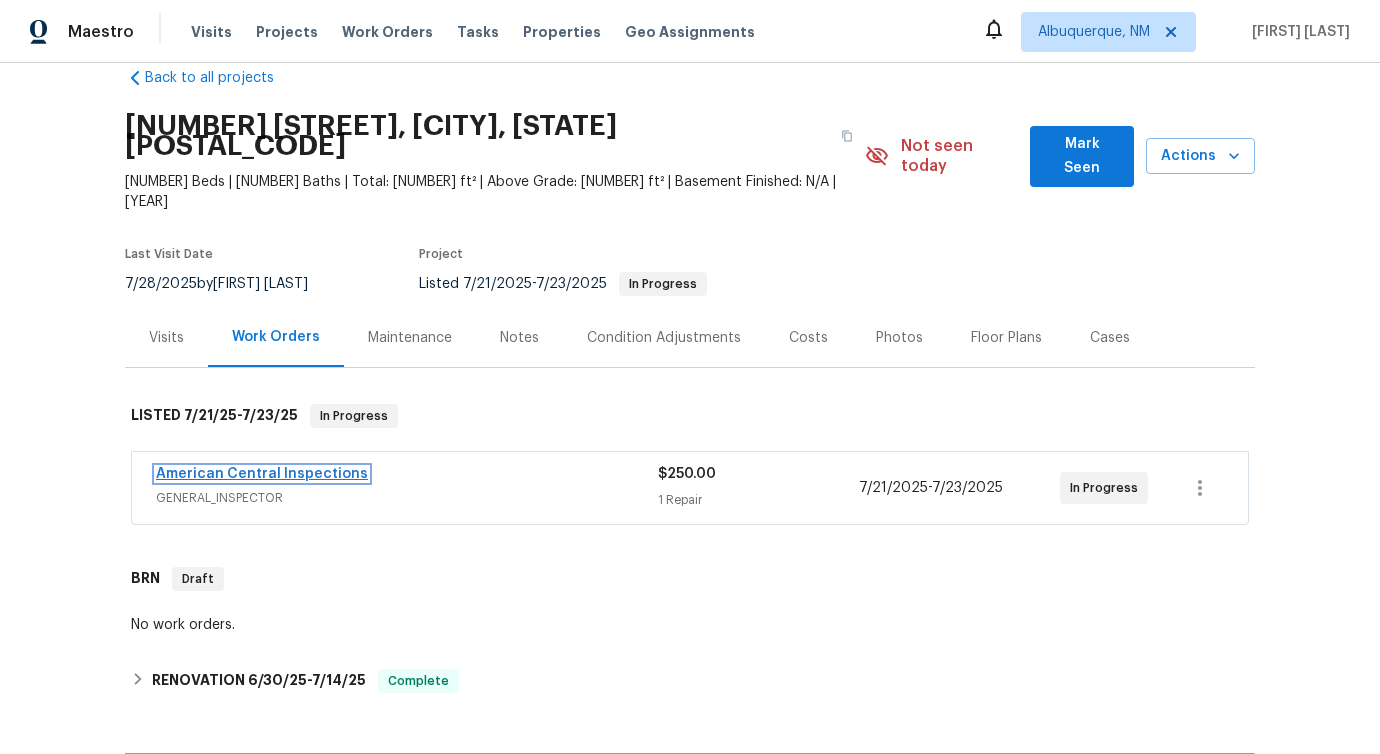 click on "American Central Inspections" at bounding box center [262, 474] 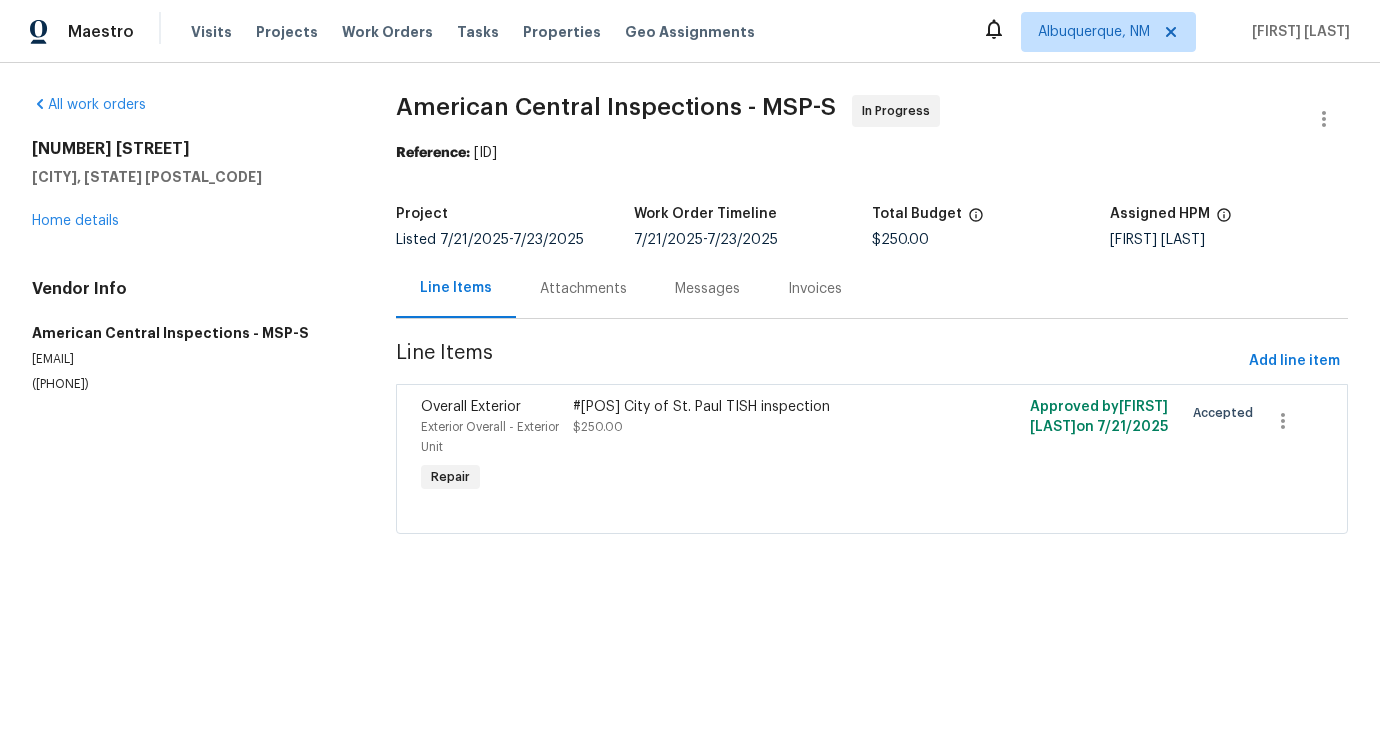 click on "American Central Inspections - MSP-S In Progress Reference:   [ID] Project Listed   [DATE]  -  [DATE] Work Order Timeline [DATE]  -  [DATE] Total Budget $[PRICE] Assigned HPM [FIRST] [LAST] Line Items Attachments Messages Invoices Line Items Add line item Overall Exterior Exterior Overall - Exterior Unit Repair #[POS] City of St. Paul TISH inspection $[PRICE] Approved by  [FIRST] [LAST]  on   [DATE] Accepted" at bounding box center (872, 326) 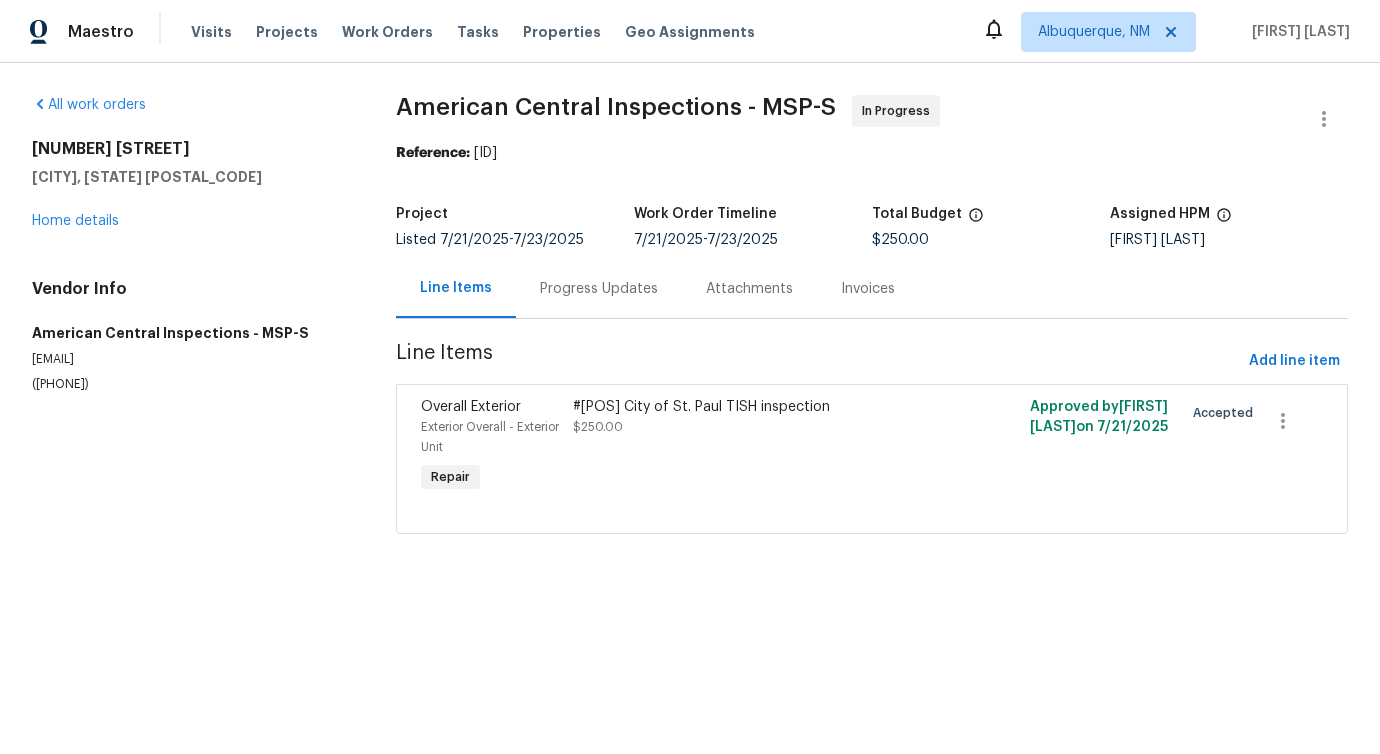click on "#[POS] City of St. Paul TISH inspection $[PRICE]" at bounding box center (757, 447) 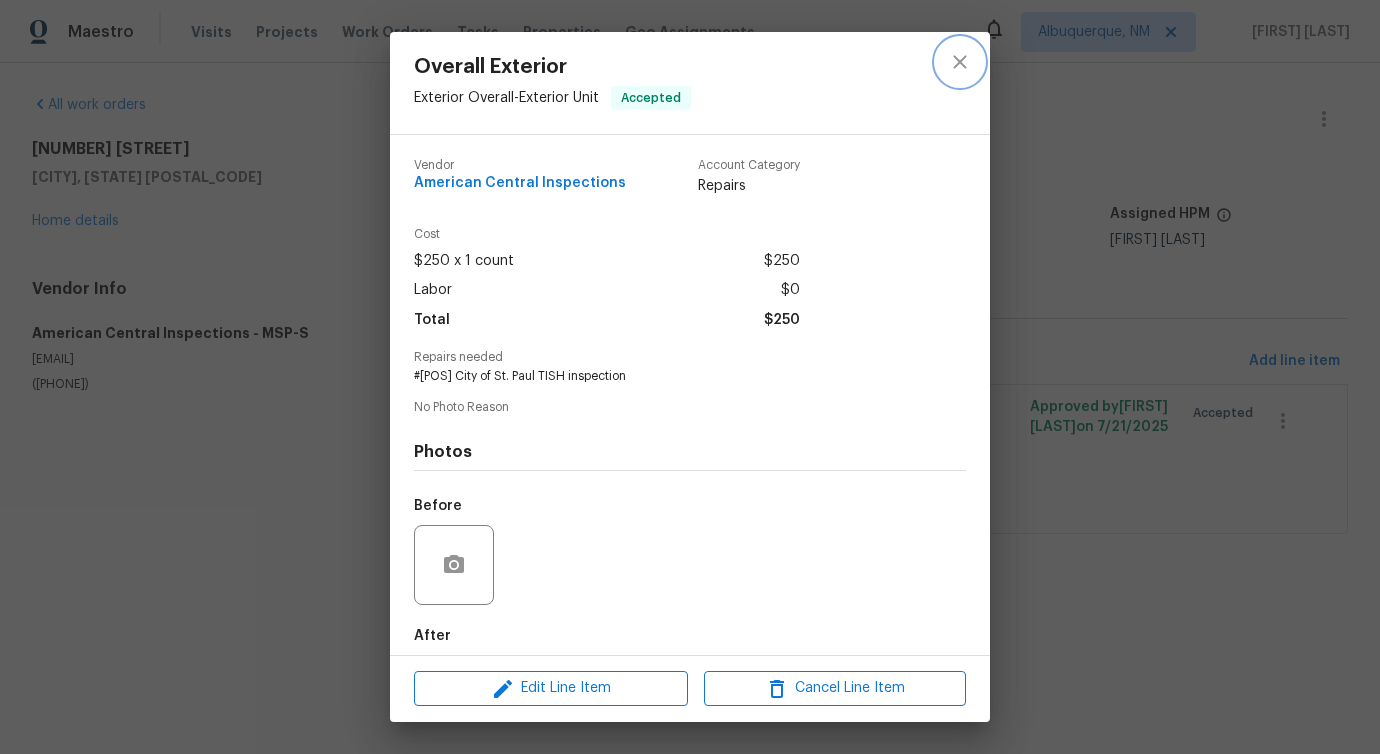 click at bounding box center (960, 62) 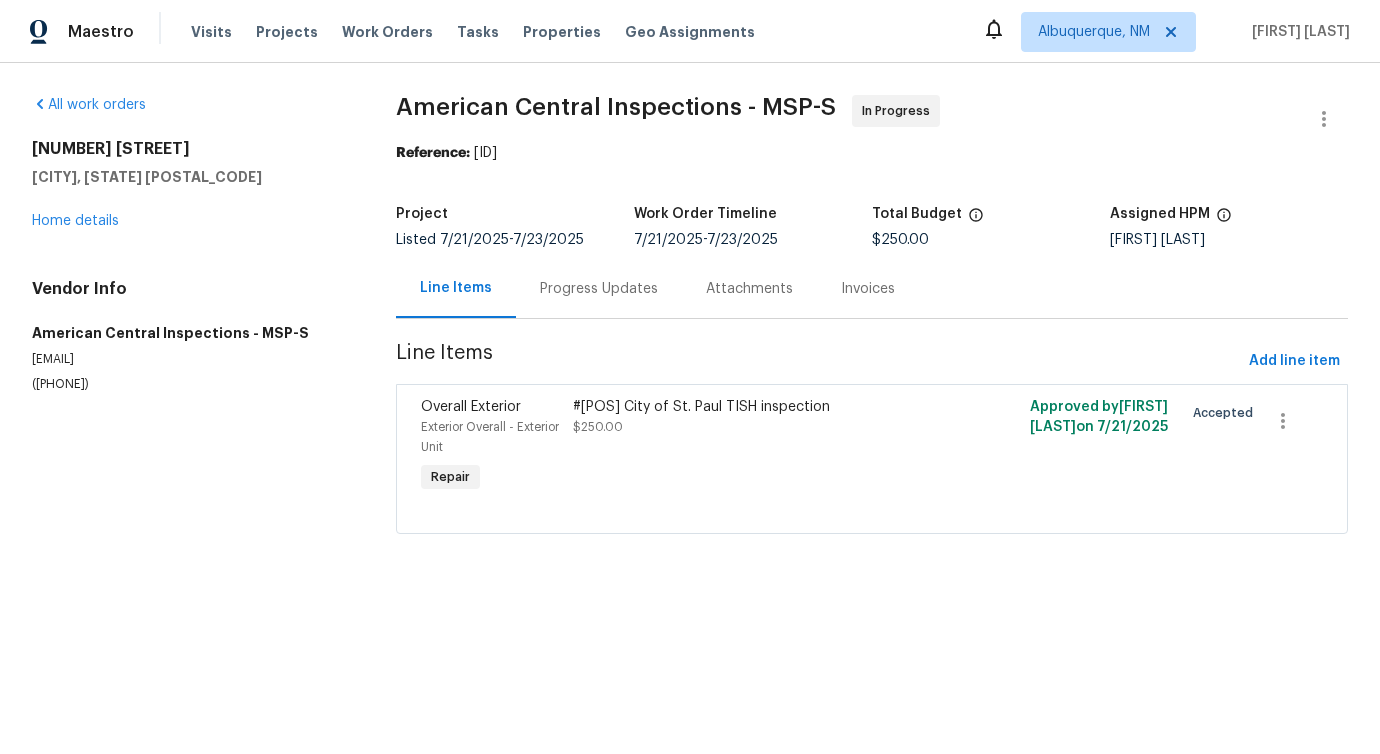 click on "Progress Updates" at bounding box center [599, 288] 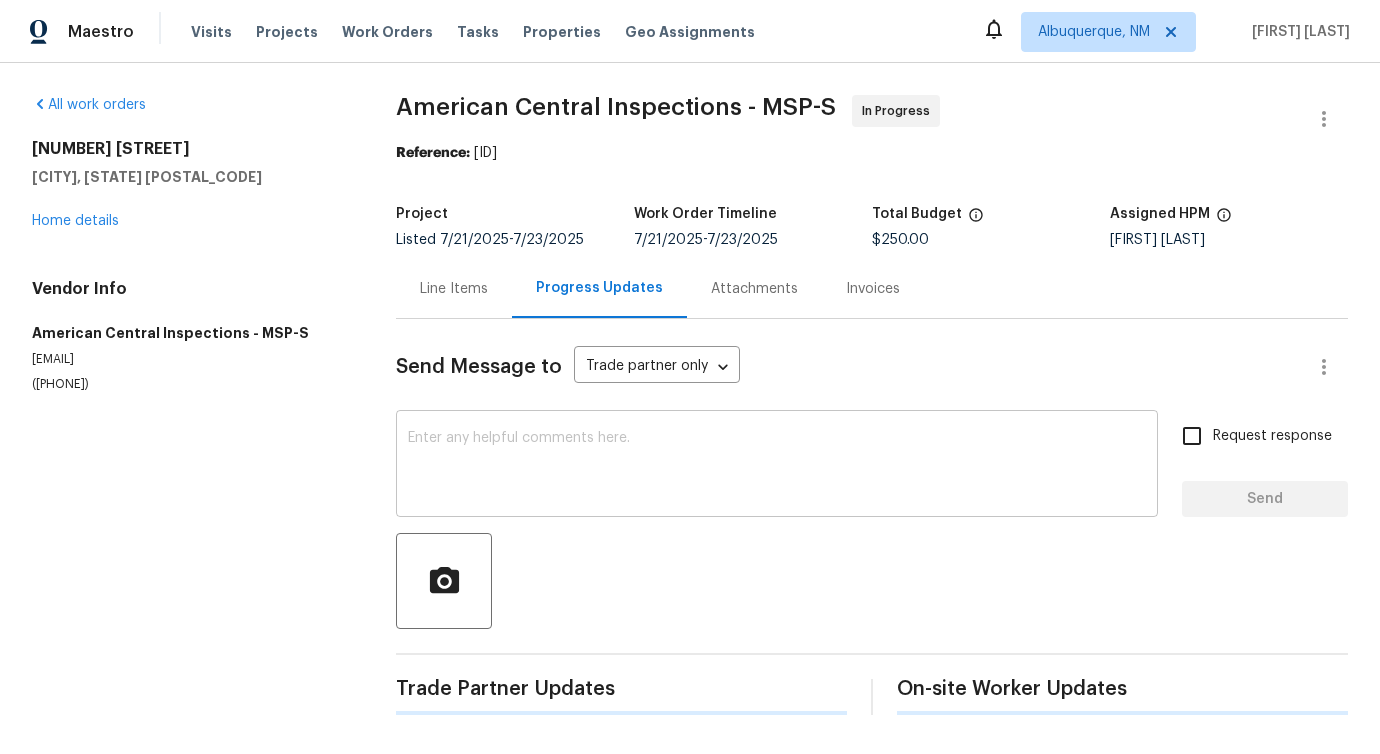 click at bounding box center (777, 466) 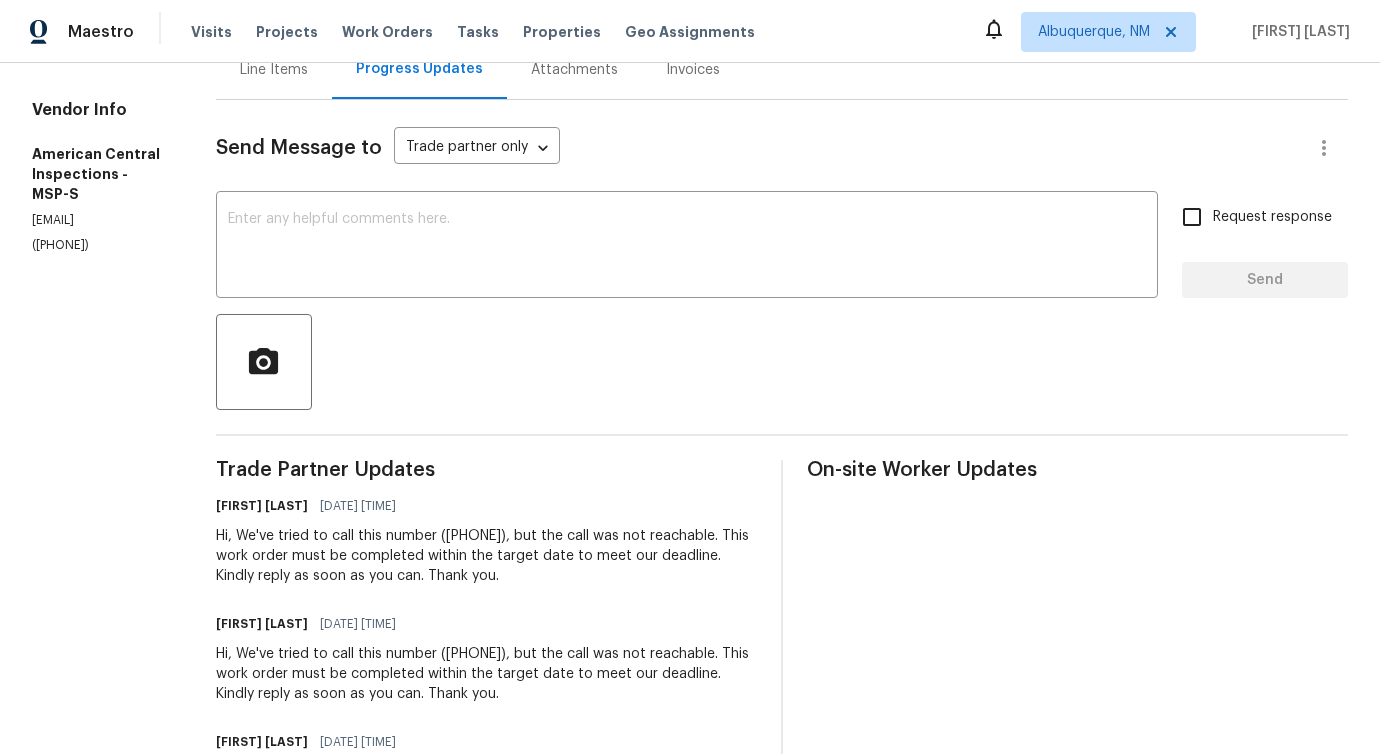 click on "Hi, We've tried to call this number ([PHONE]), but the call was not reachable. This work order must be completed within the target date to meet our deadline. Kindly reply as soon as you can. Thank you." at bounding box center (486, 556) 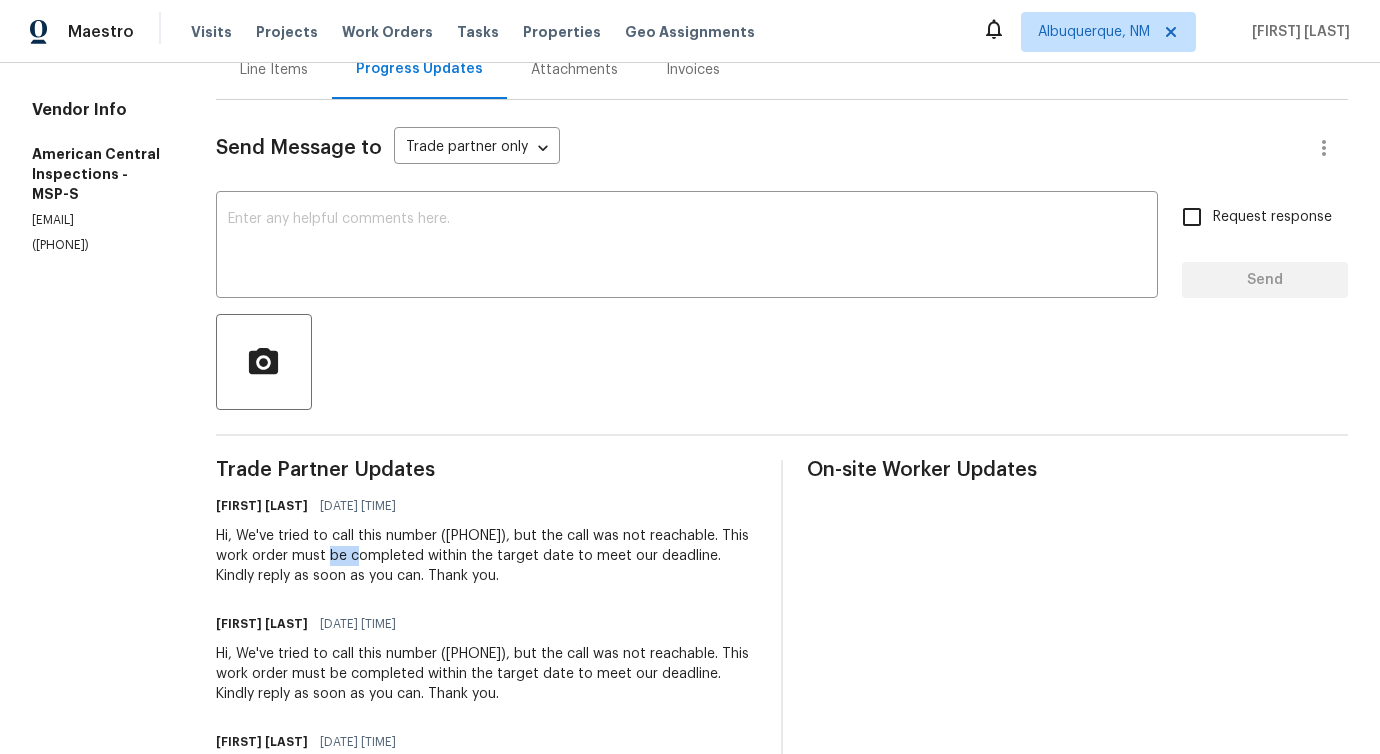 click on "Hi, We've tried to call this number ([PHONE]), but the call was not reachable. This work order must be completed within the target date to meet our deadline. Kindly reply as soon as you can. Thank you." at bounding box center (486, 556) 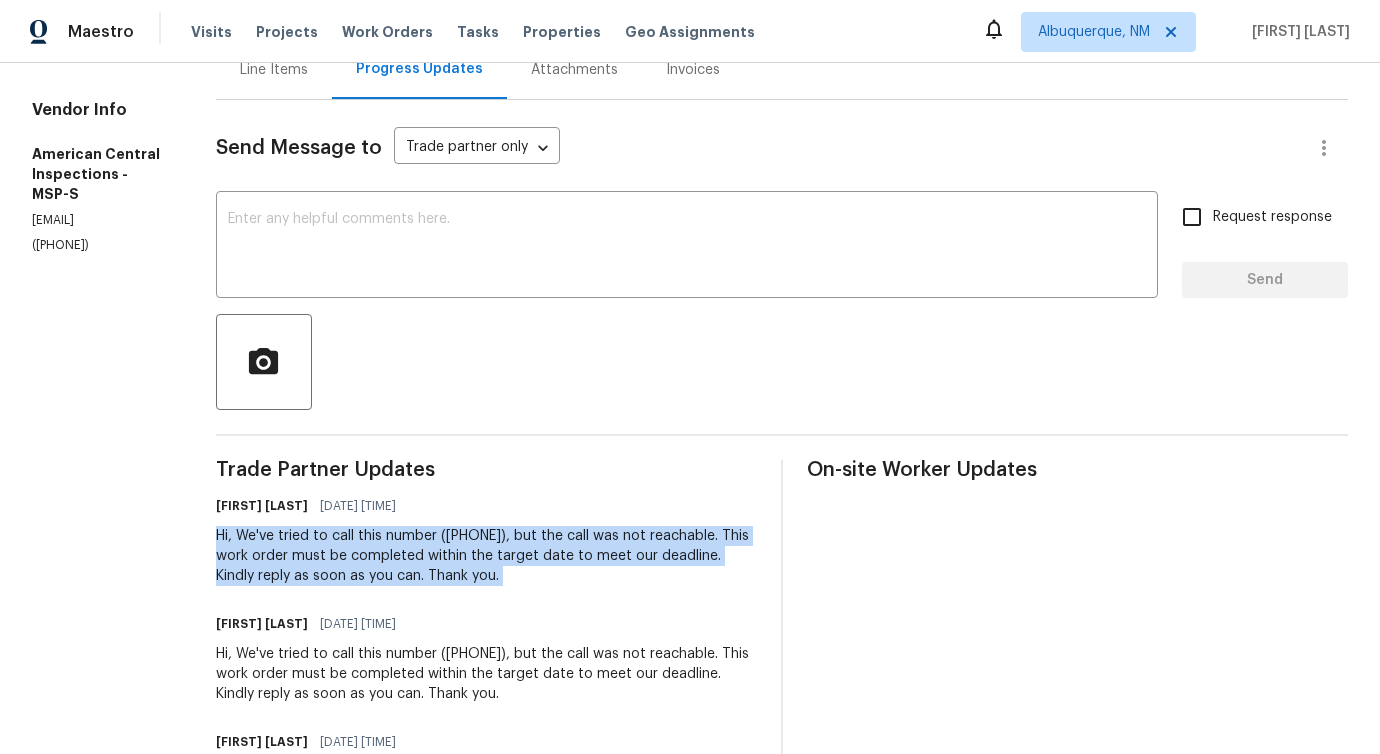 click on "Hi, We've tried to call this number ([PHONE]), but the call was not reachable. This work order must be completed within the target date to meet our deadline. Kindly reply as soon as you can. Thank you." at bounding box center [486, 556] 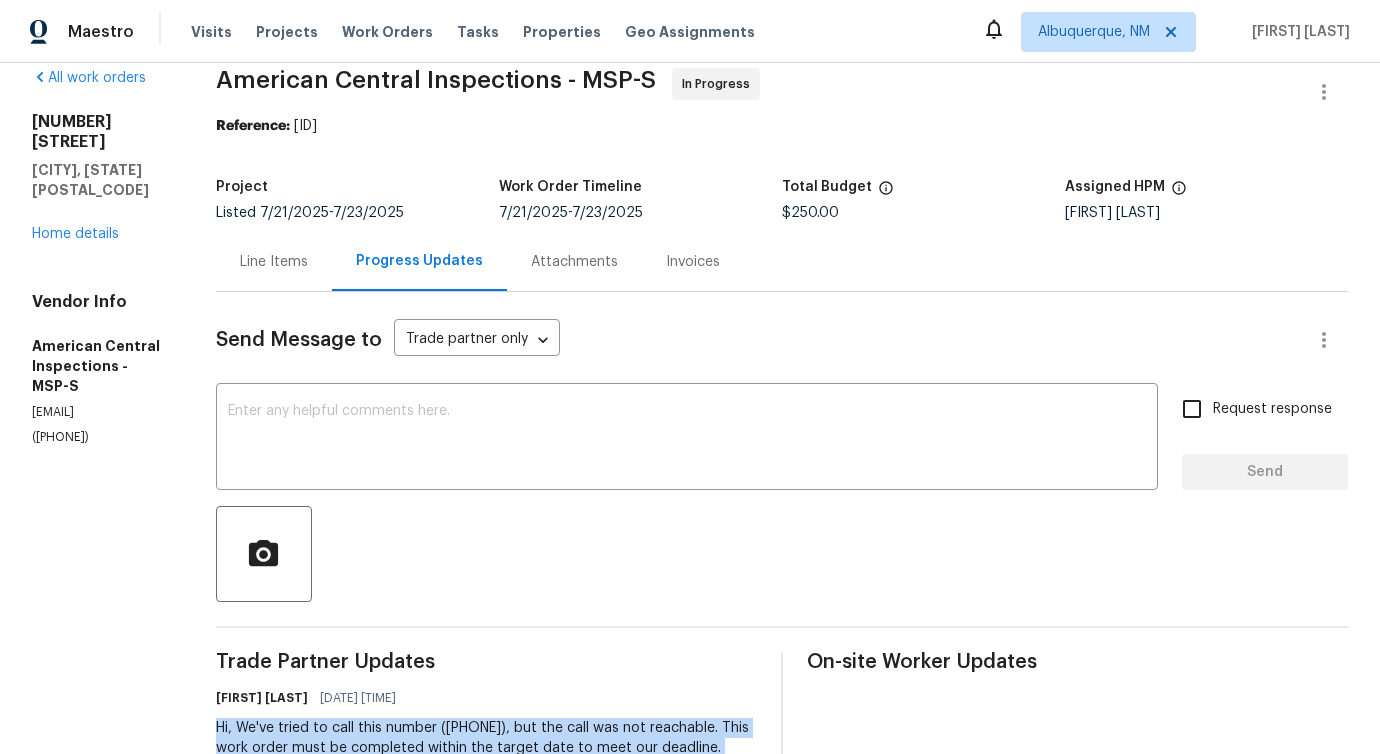 scroll, scrollTop: 0, scrollLeft: 0, axis: both 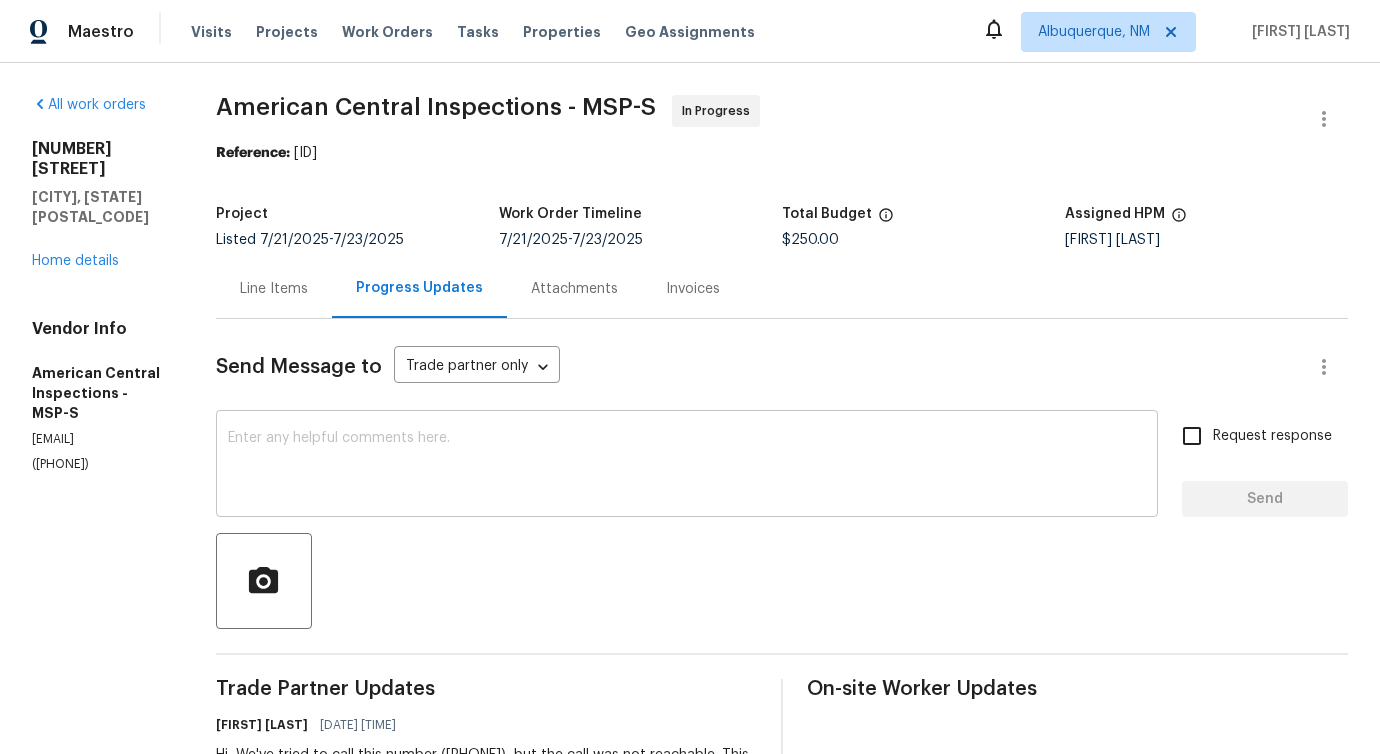 click at bounding box center (687, 466) 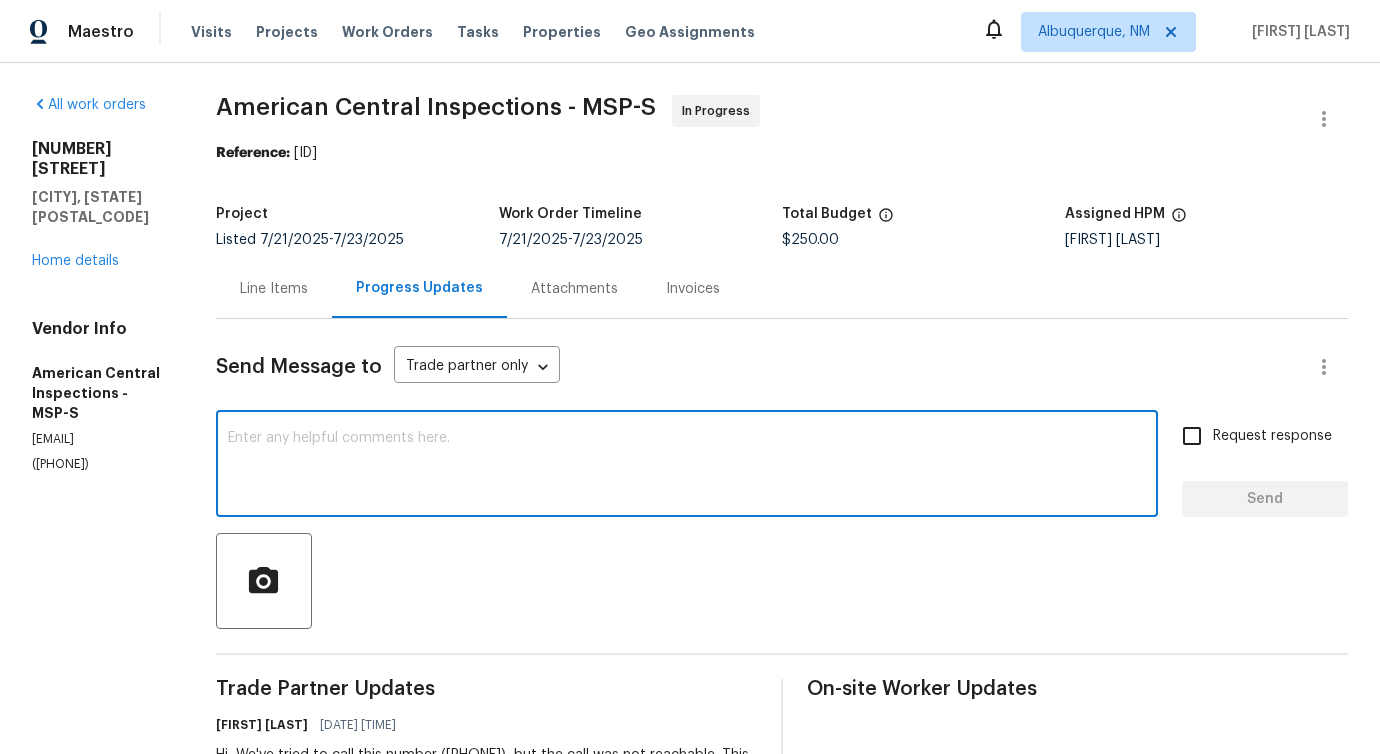 paste on "Hi, We've tried to call this number ([PHONE]), but the call was not reachable. This work order must be completed within the target date to meet our deadline. Kindly reply as soon as you can. Thank you." 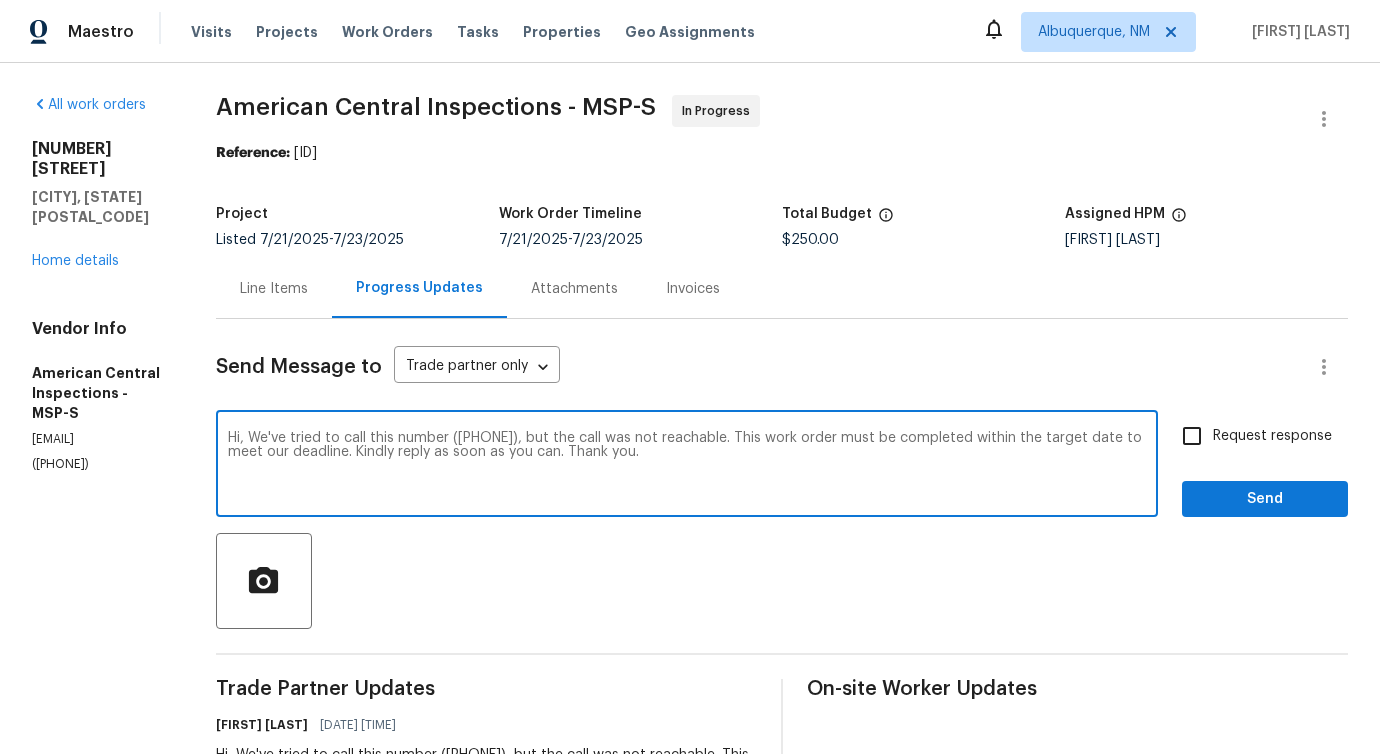 type on "Hi, We've tried to call this number ([PHONE]), but the call was not reachable. This work order must be completed within the target date to meet our deadline. Kindly reply as soon as you can. Thank you." 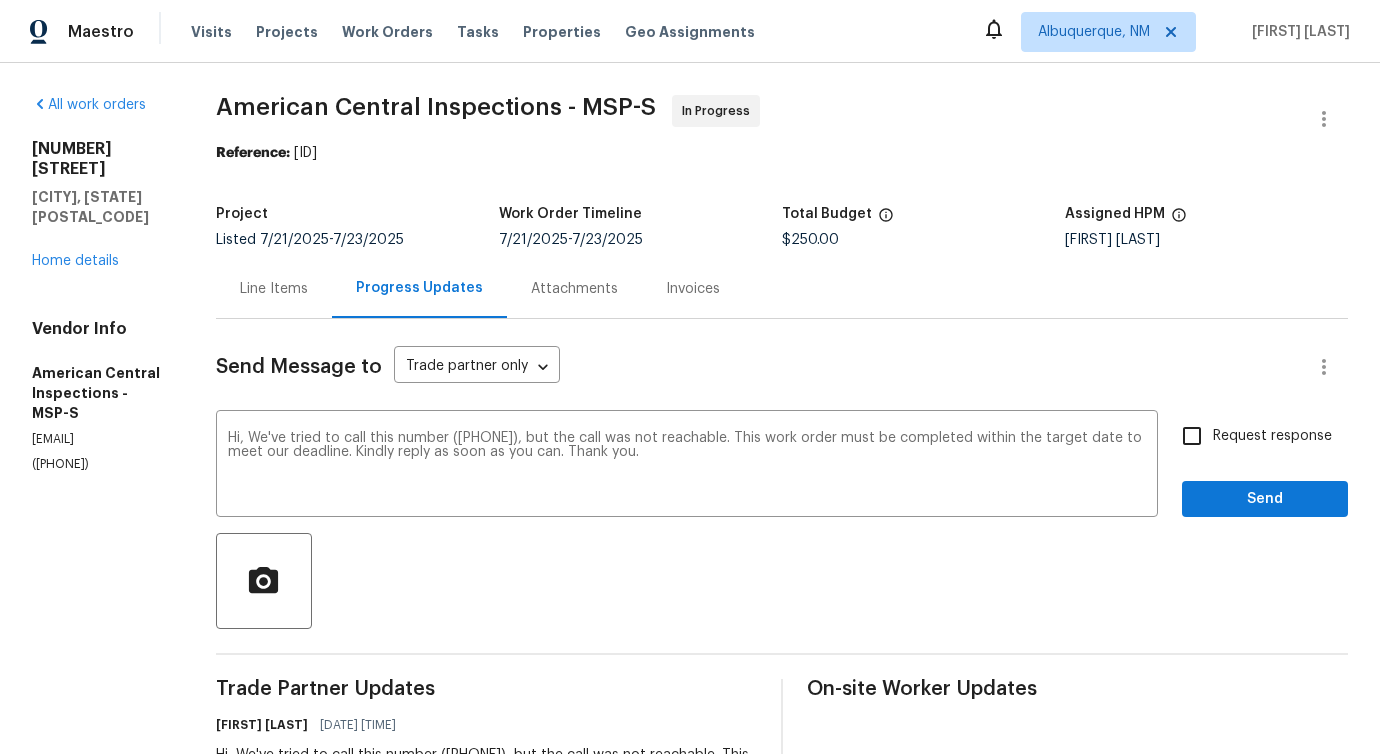 click on "Request response" at bounding box center (1272, 436) 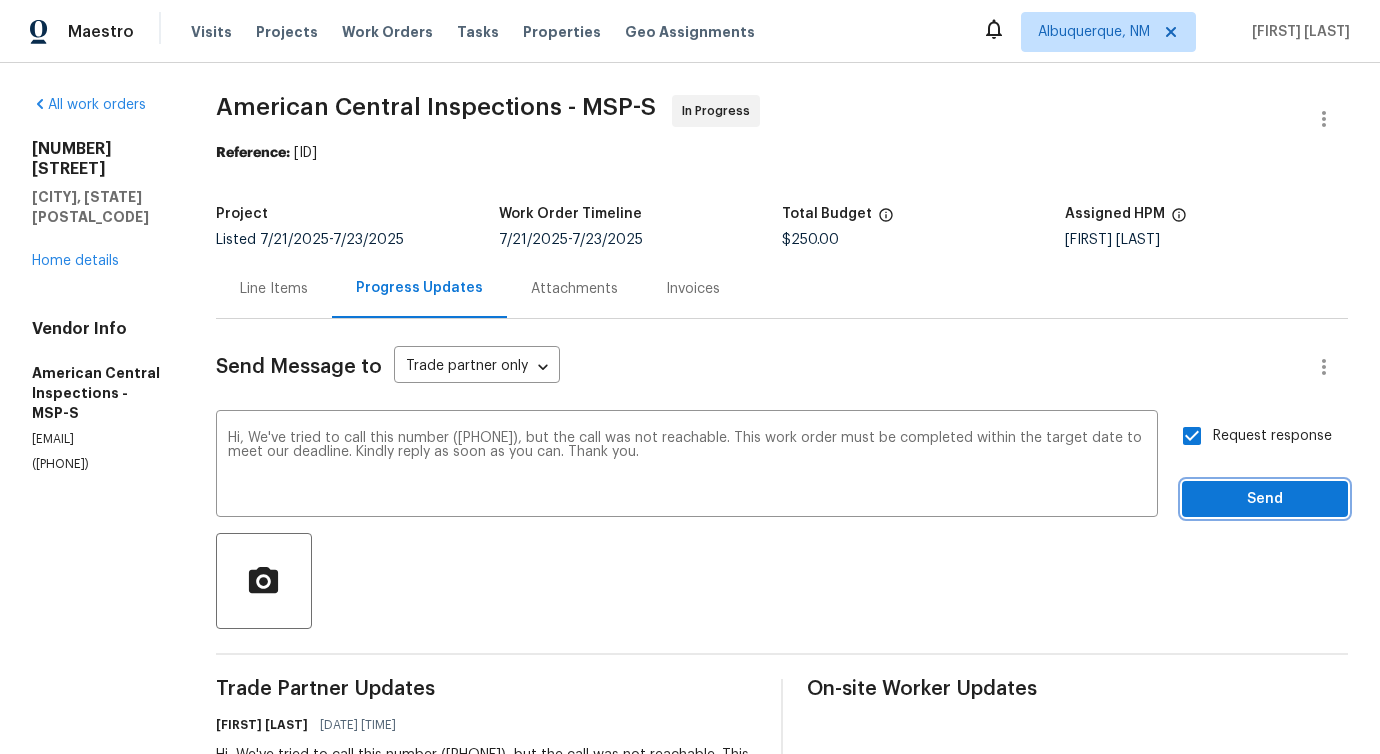 click on "Send" at bounding box center (1265, 499) 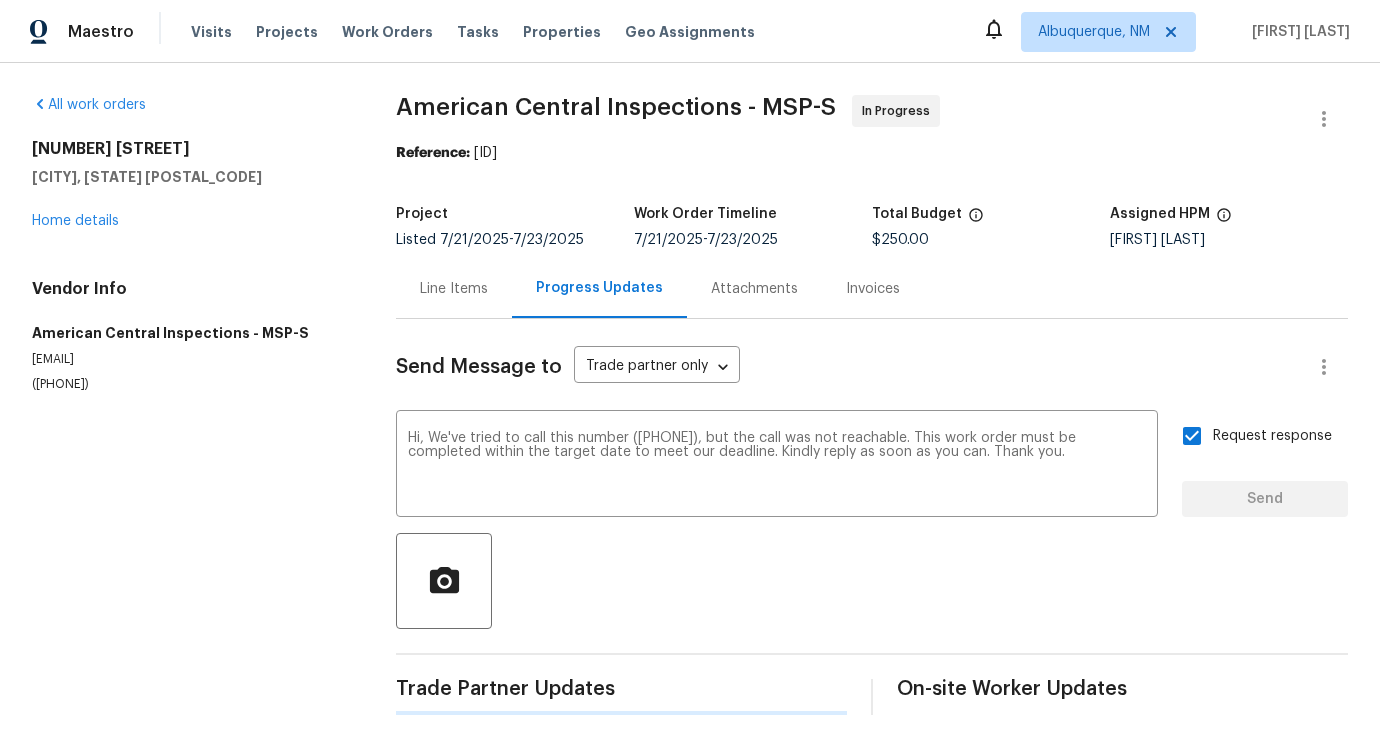 type 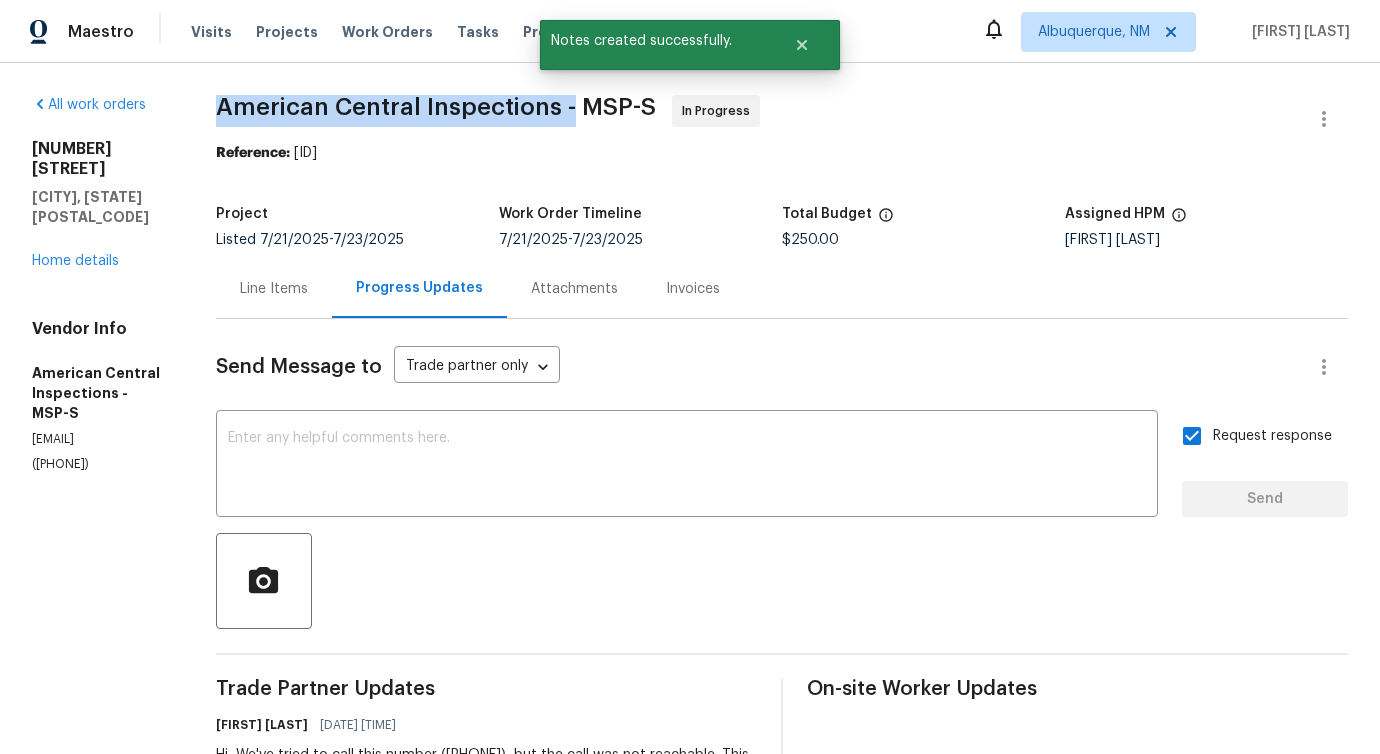 drag, startPoint x: 226, startPoint y: 96, endPoint x: 657, endPoint y: 96, distance: 431 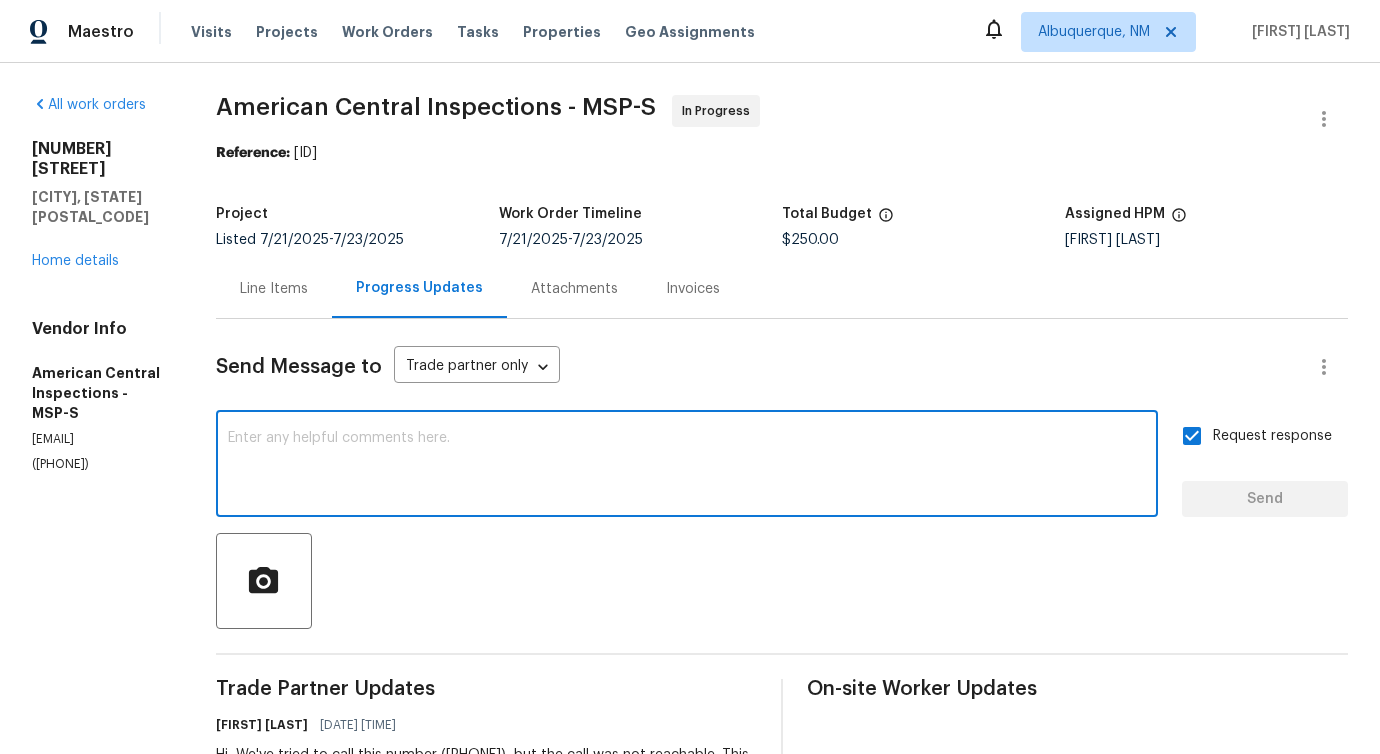 click at bounding box center [687, 466] 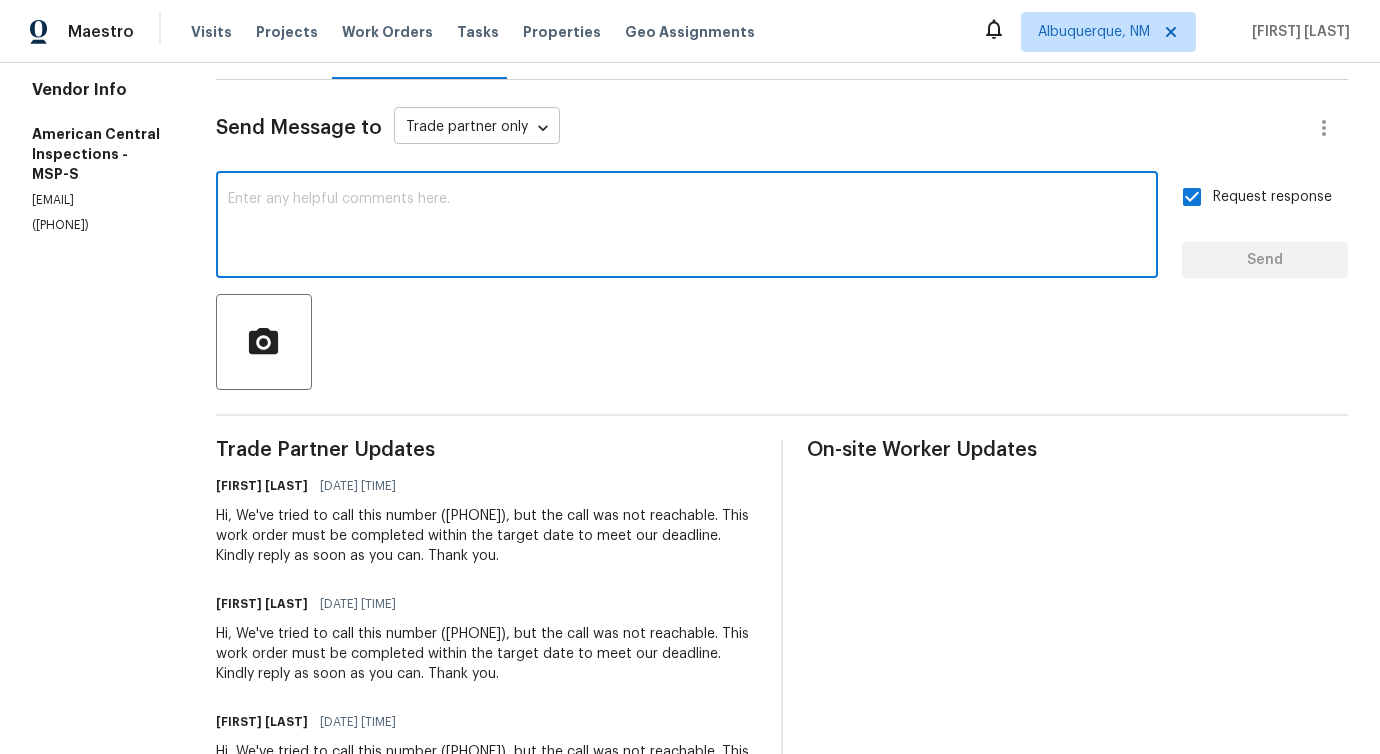 scroll, scrollTop: 0, scrollLeft: 0, axis: both 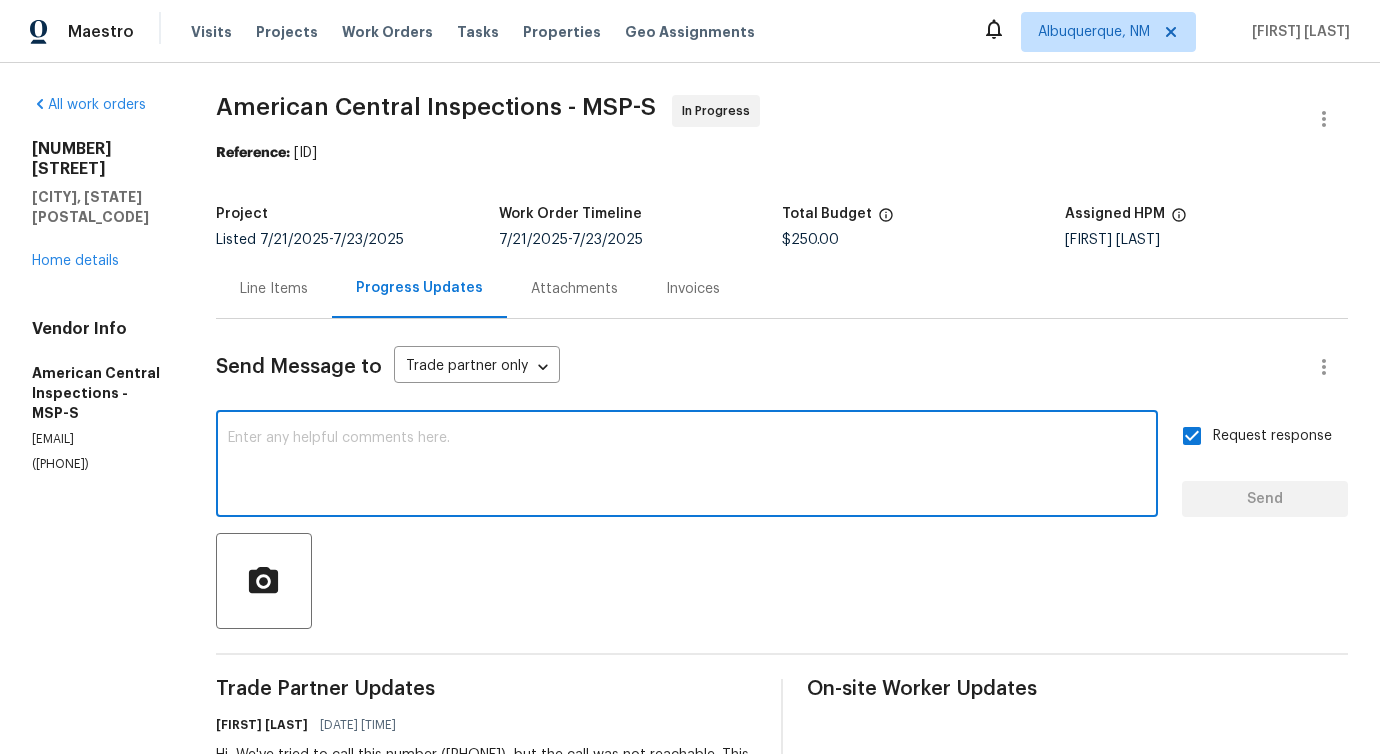 click at bounding box center (687, 466) 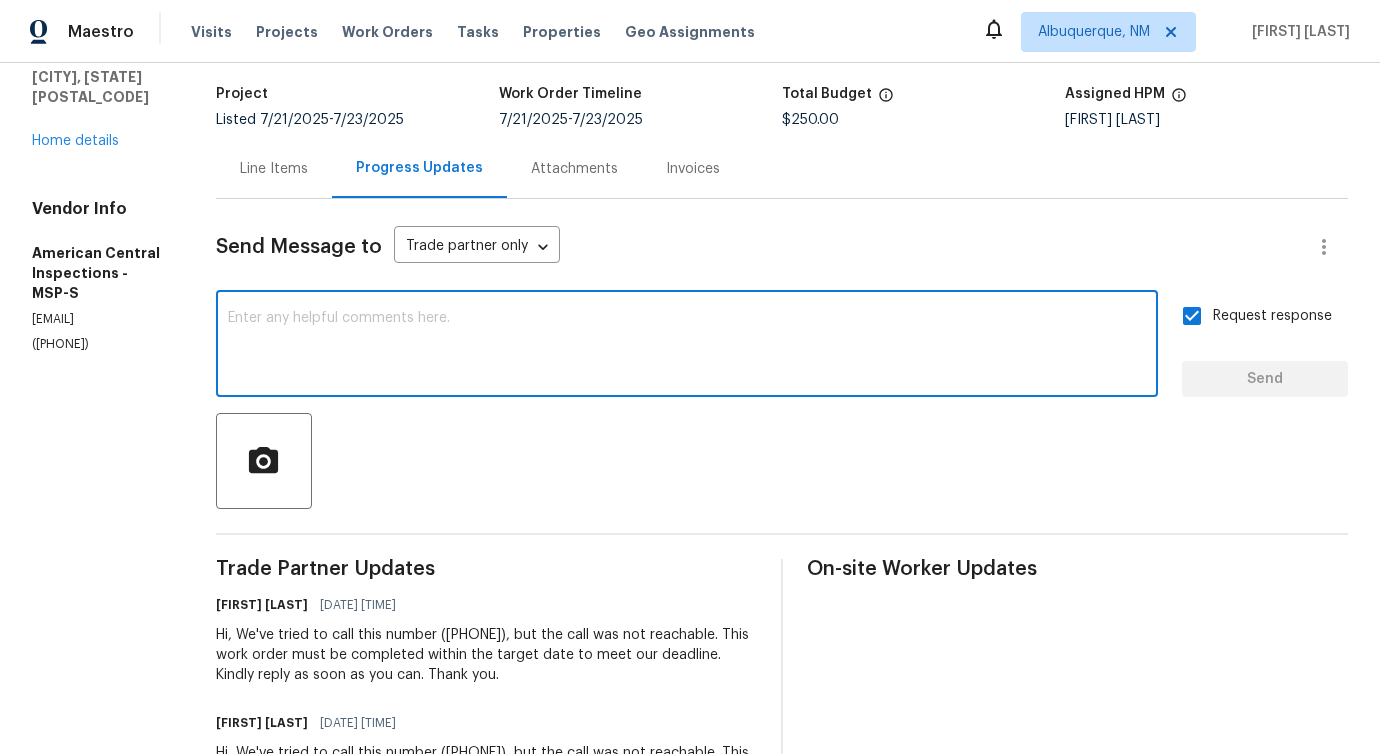 scroll, scrollTop: 122, scrollLeft: 0, axis: vertical 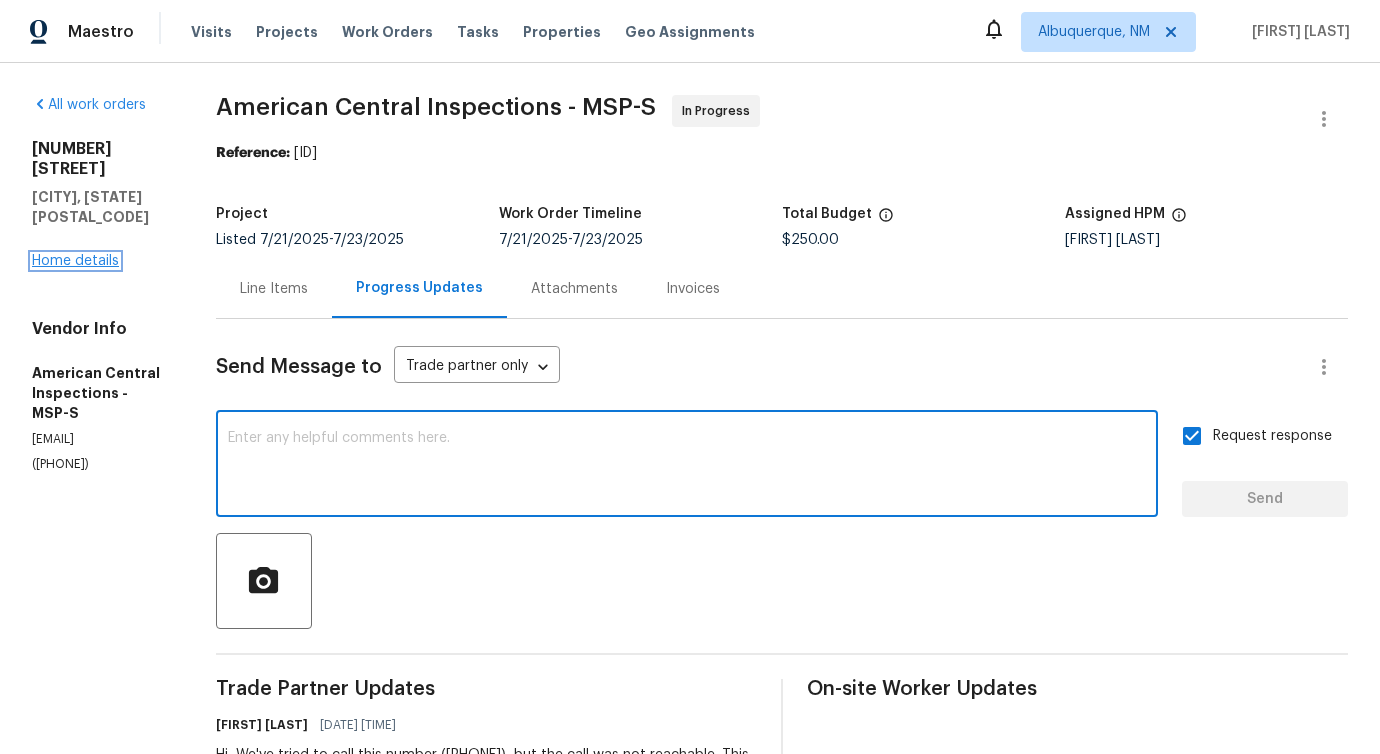click on "Home details" at bounding box center [75, 261] 